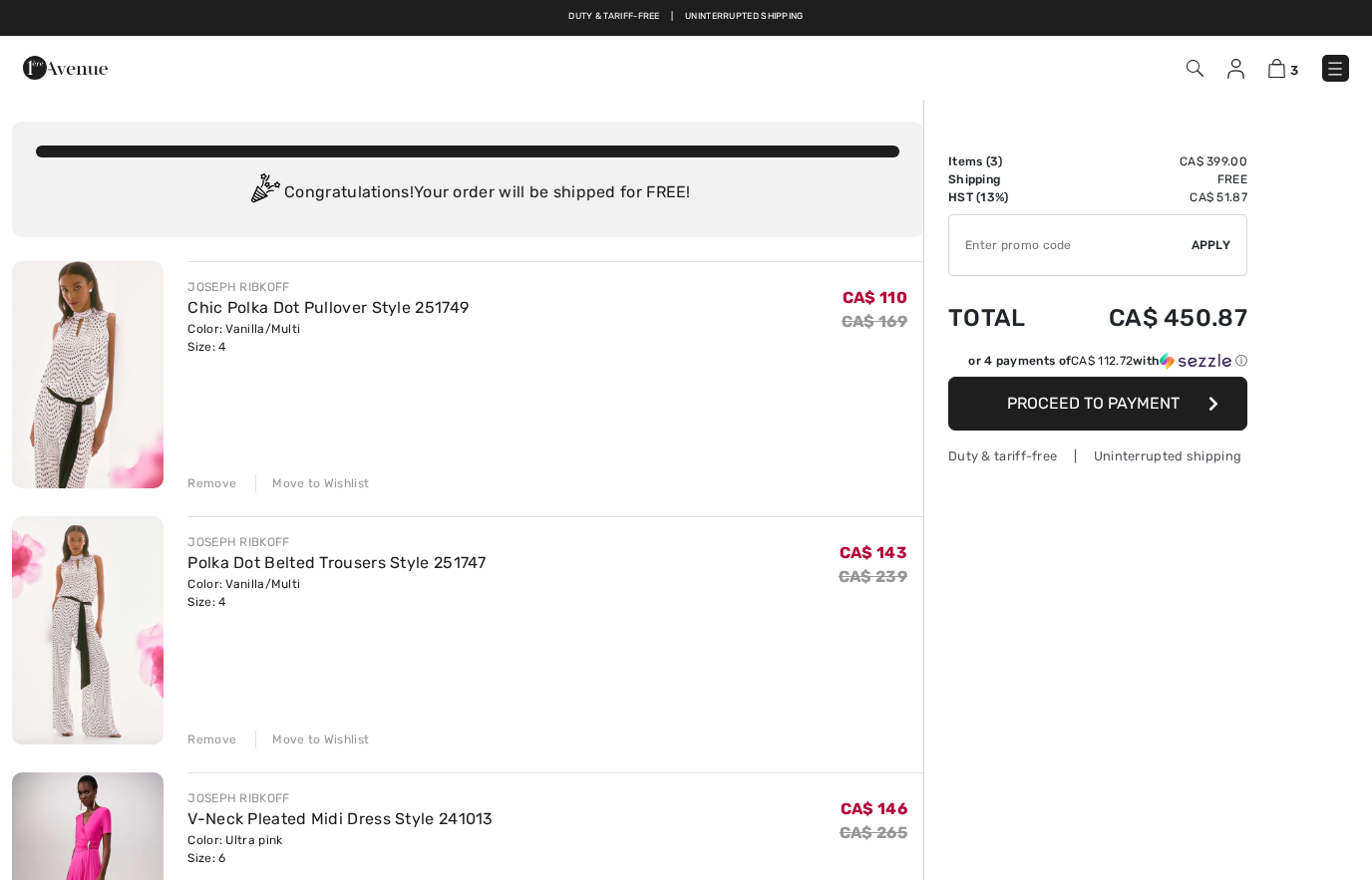 scroll, scrollTop: 0, scrollLeft: 0, axis: both 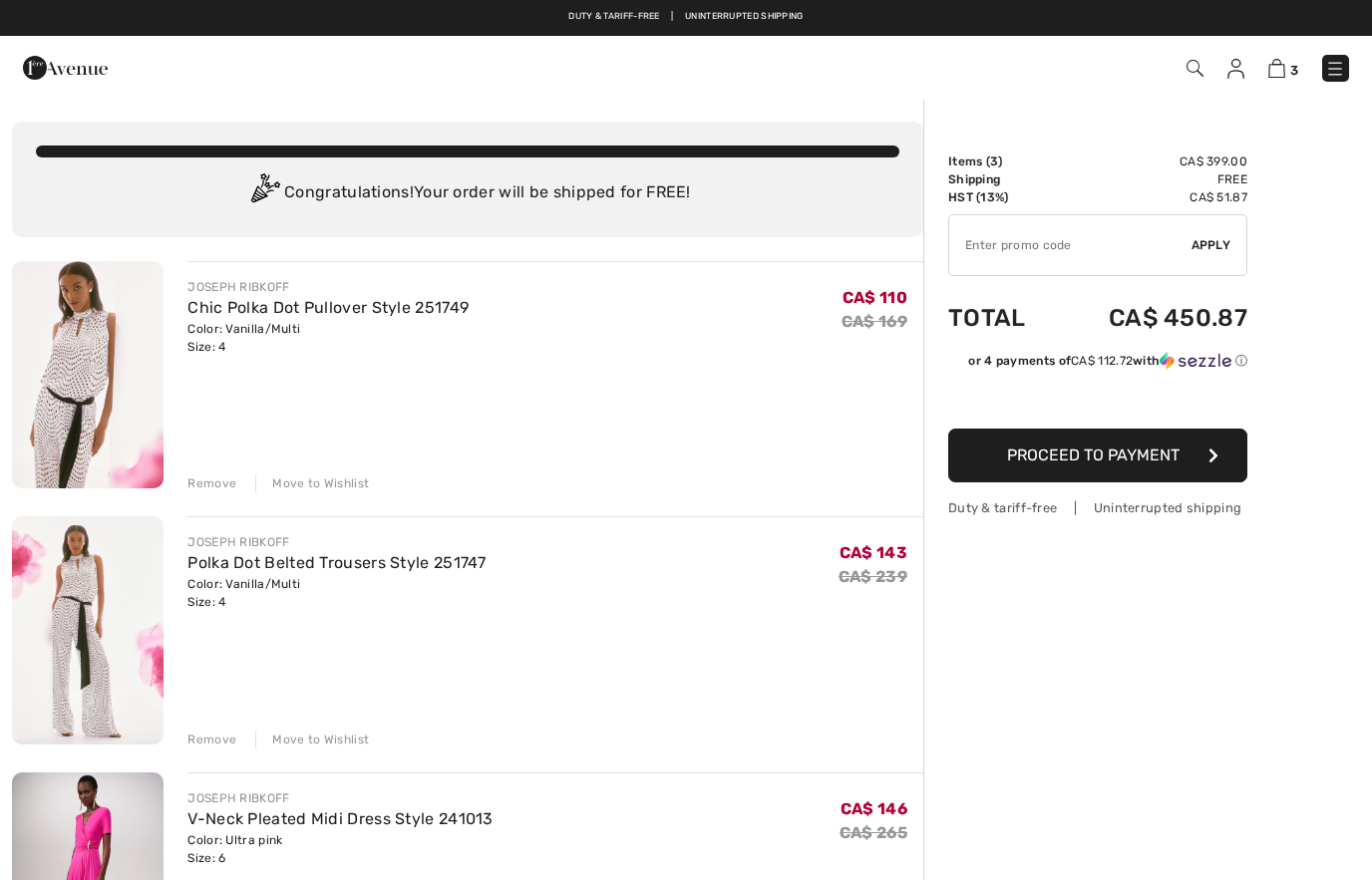 click at bounding box center [65, 68] 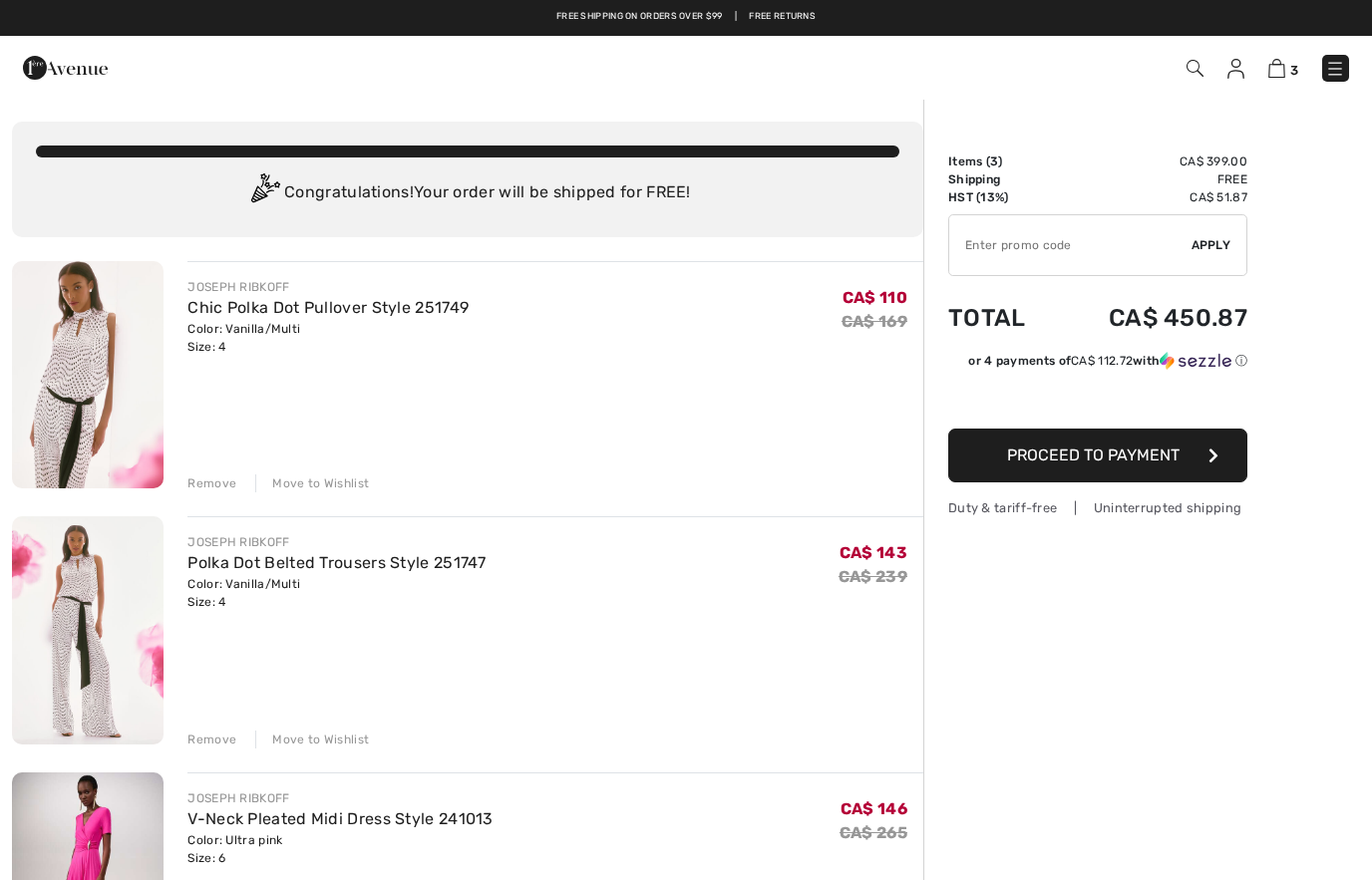 click at bounding box center [65, 68] 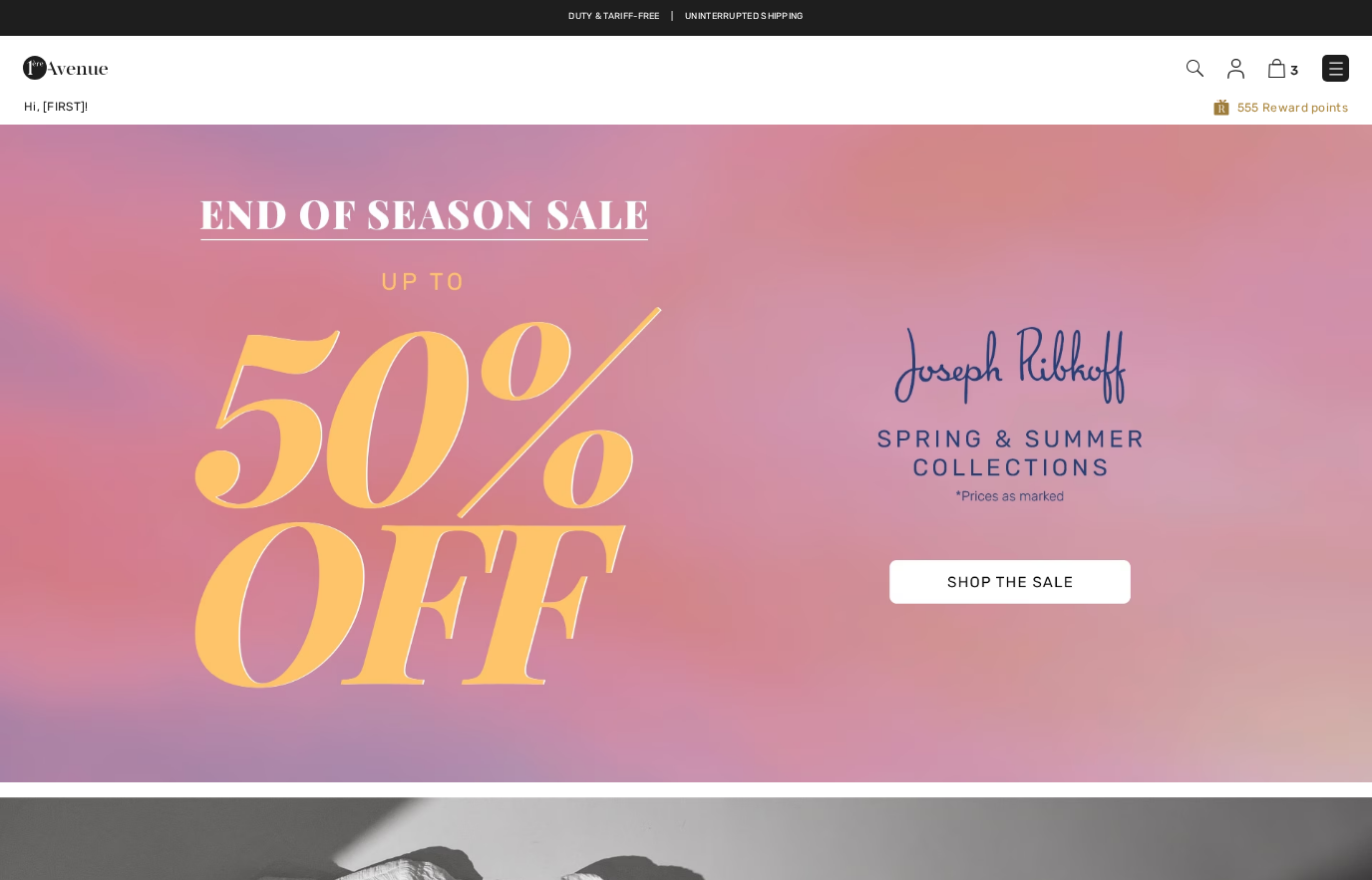 scroll, scrollTop: 48, scrollLeft: 0, axis: vertical 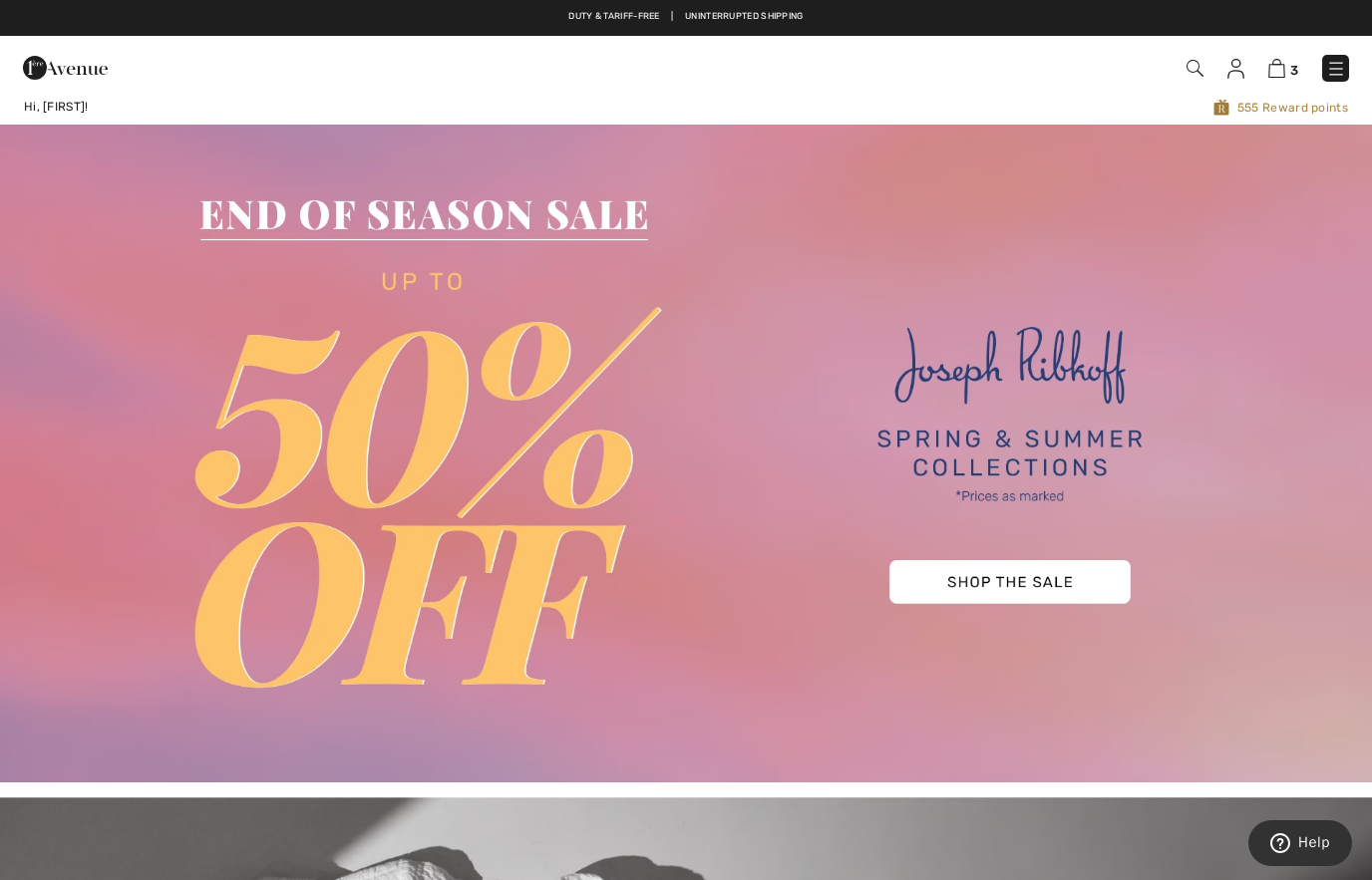 click at bounding box center (1194, 68) 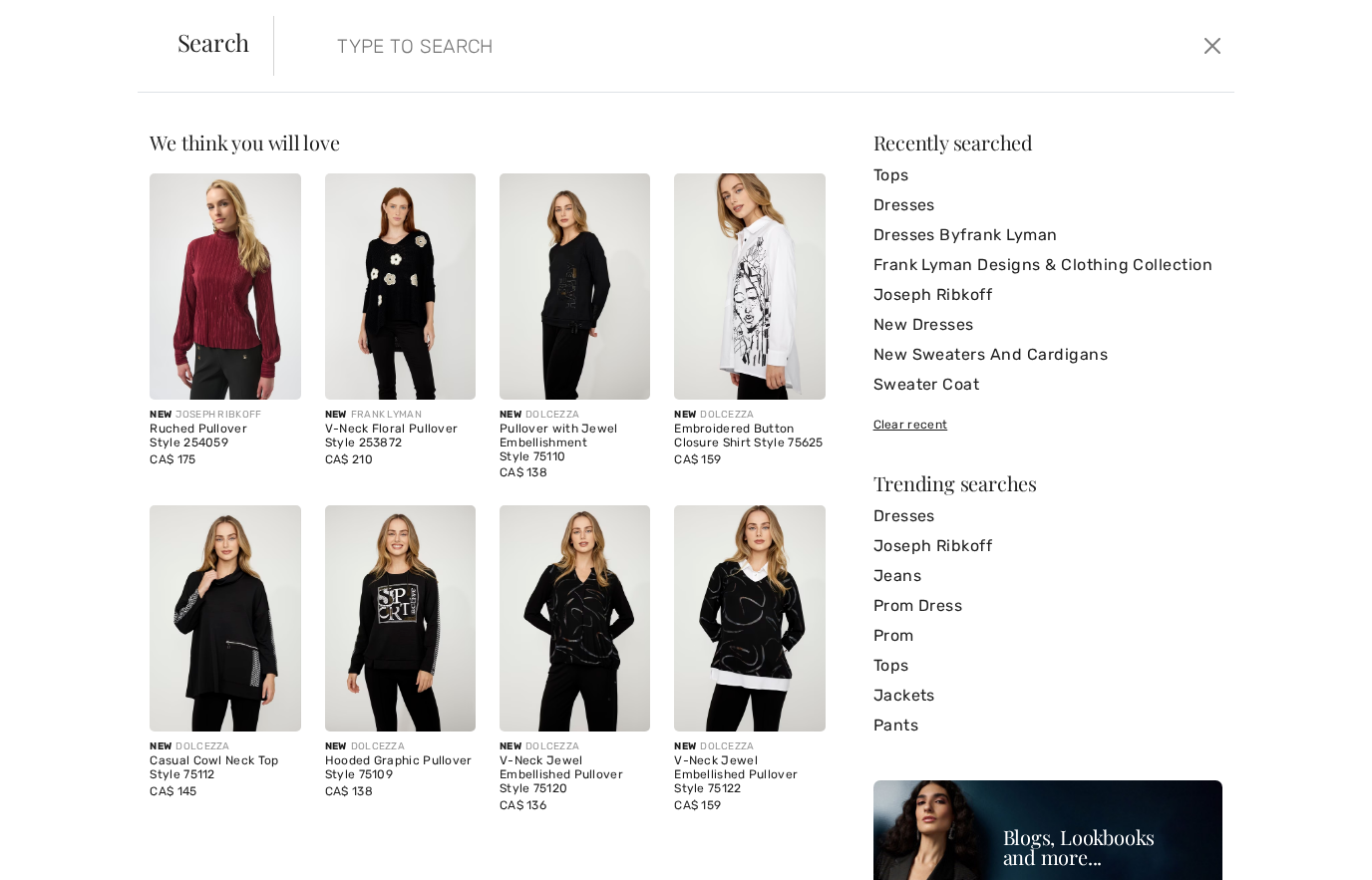 click on "New Dresses" at bounding box center [1048, 325] 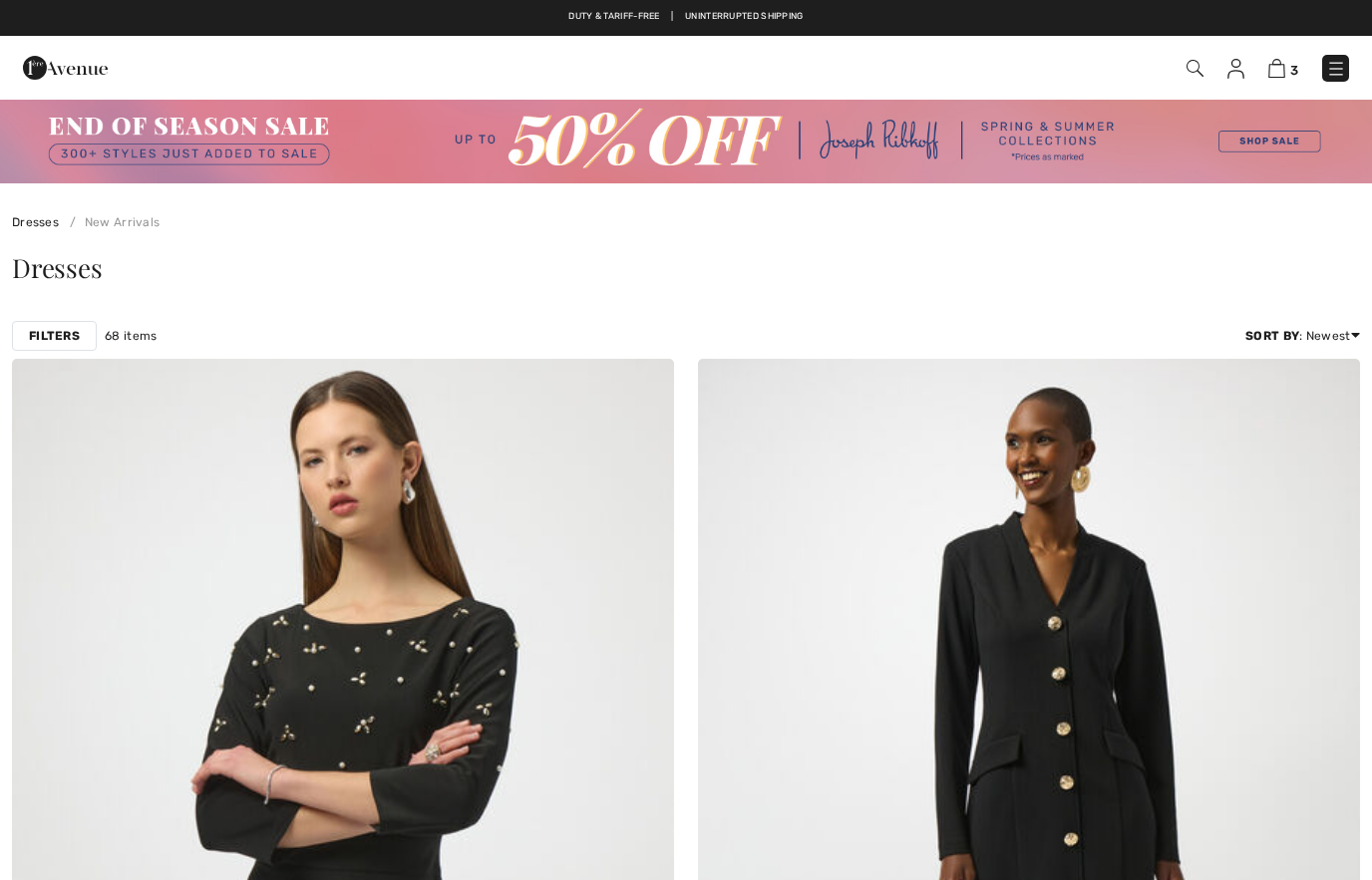 scroll, scrollTop: 0, scrollLeft: 0, axis: both 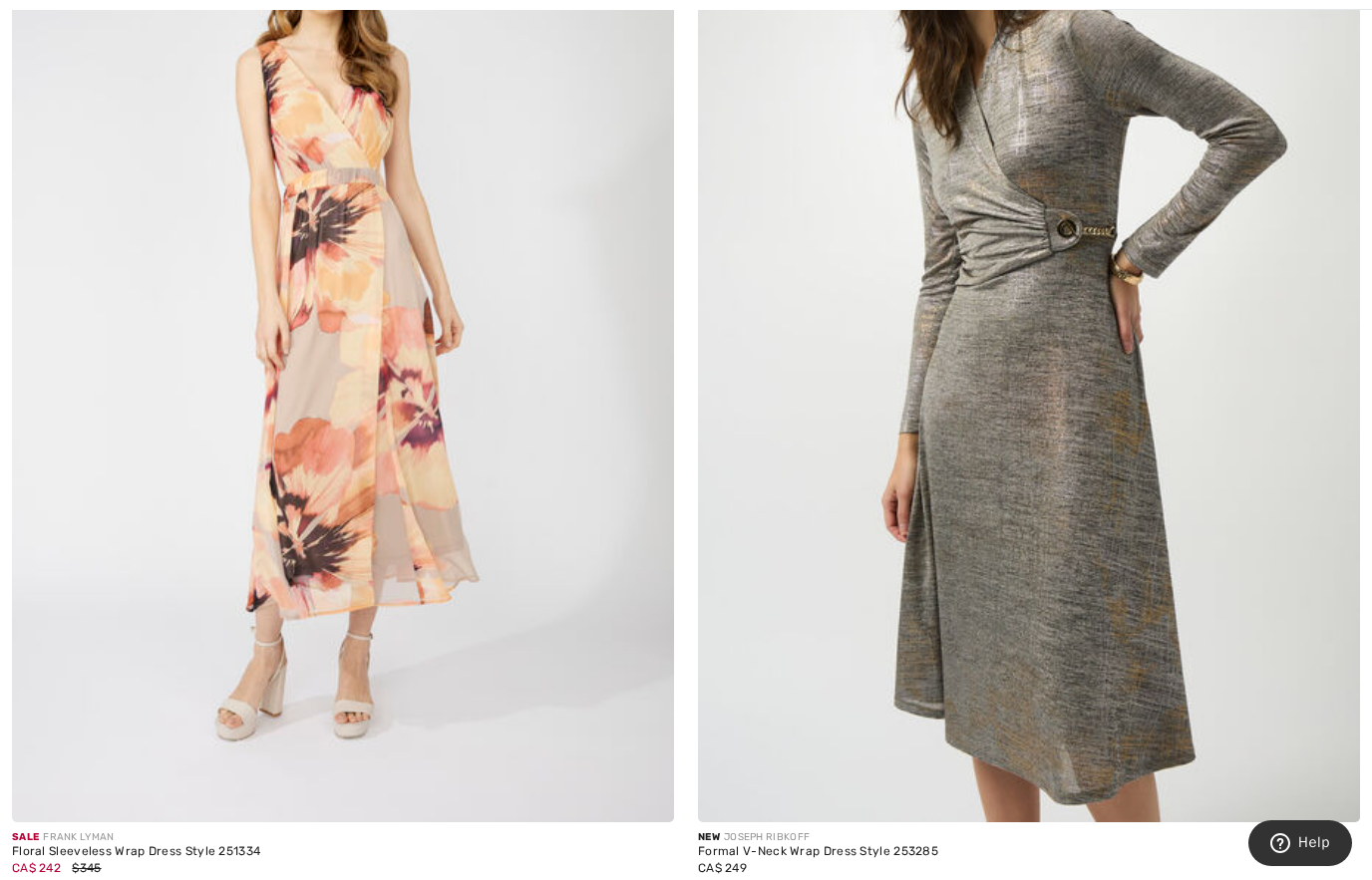 click on "CA$ 249" at bounding box center (818, 868) 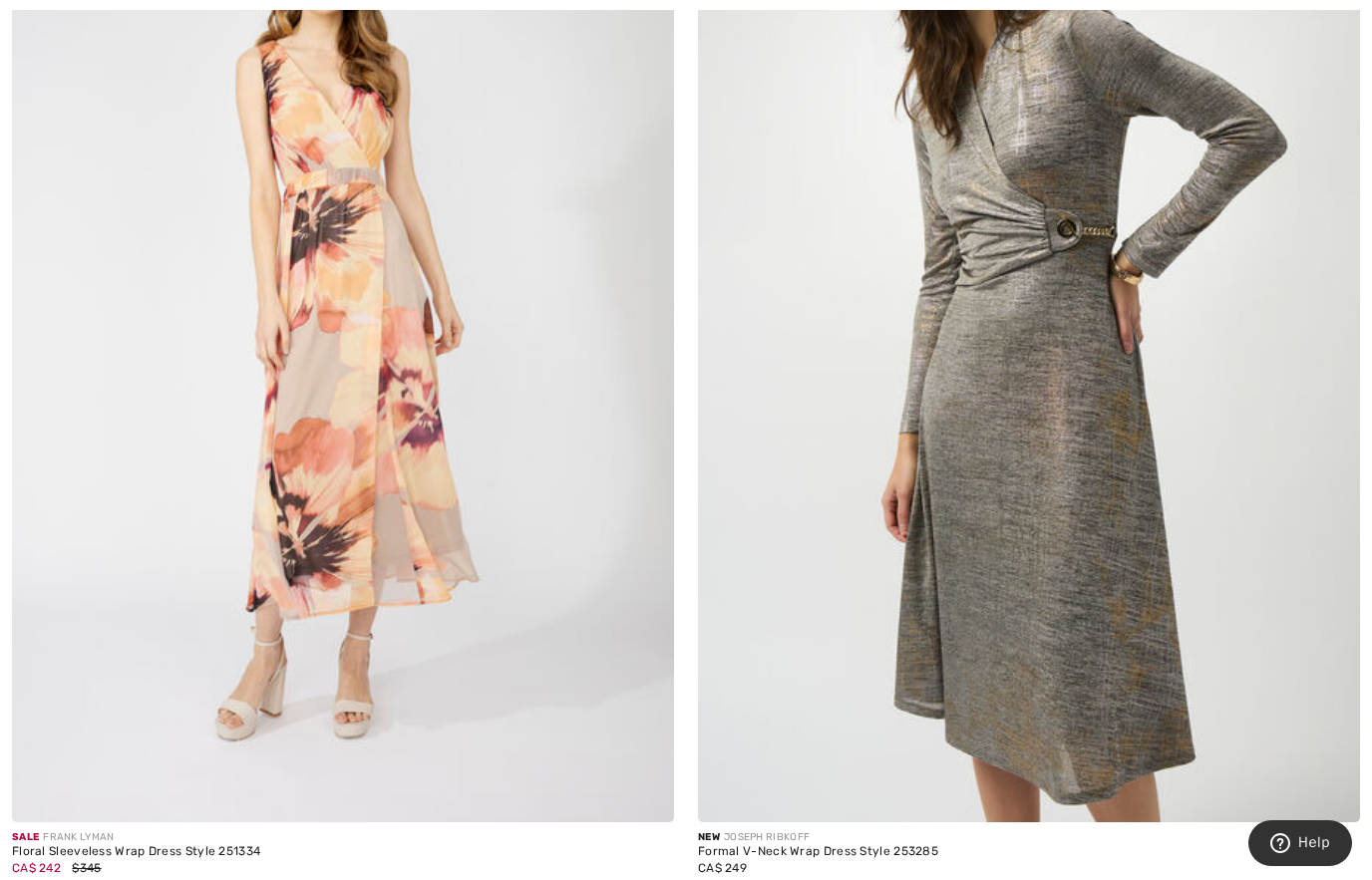 click at bounding box center [1029, 326] 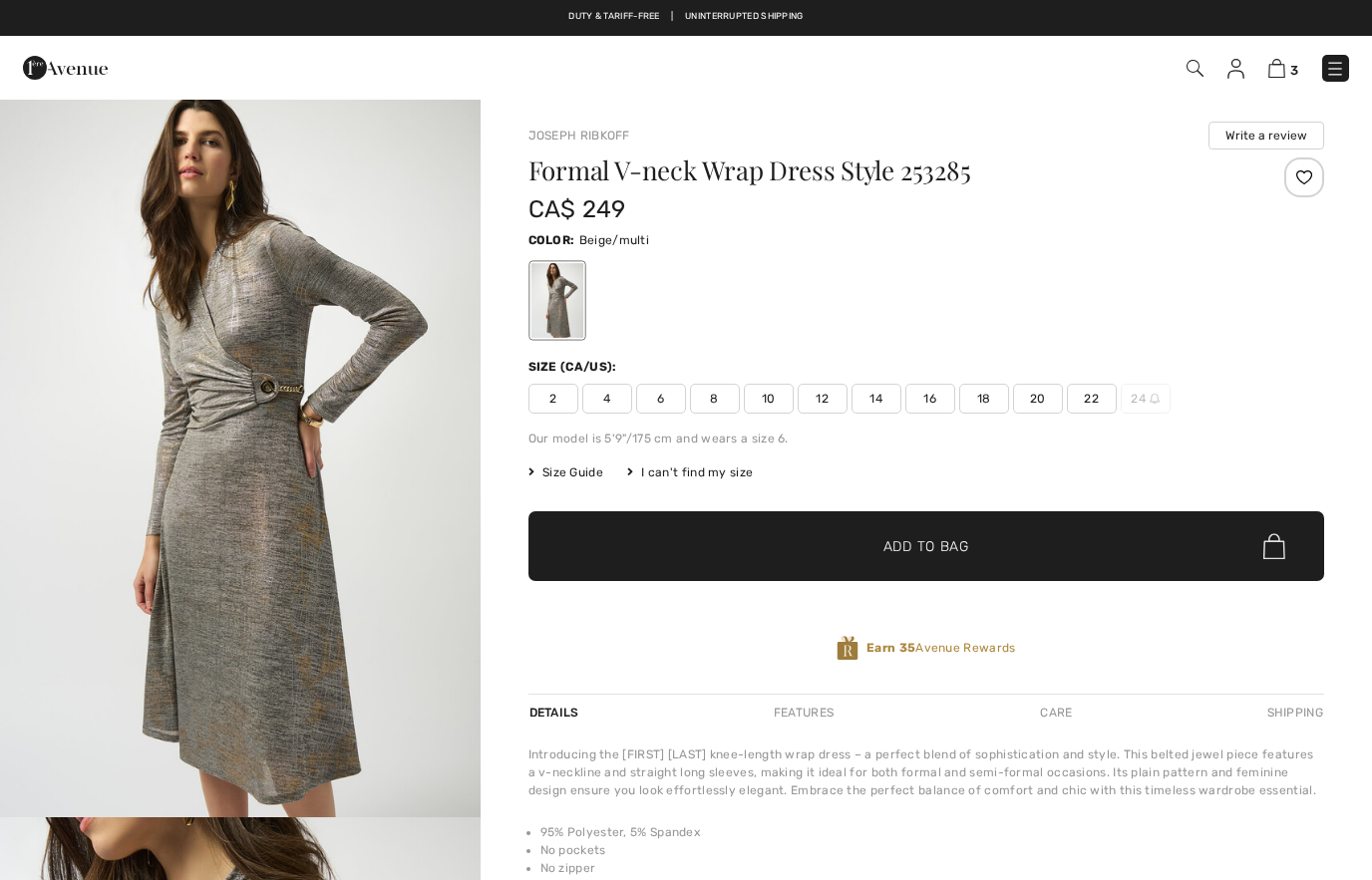 scroll, scrollTop: 0, scrollLeft: 0, axis: both 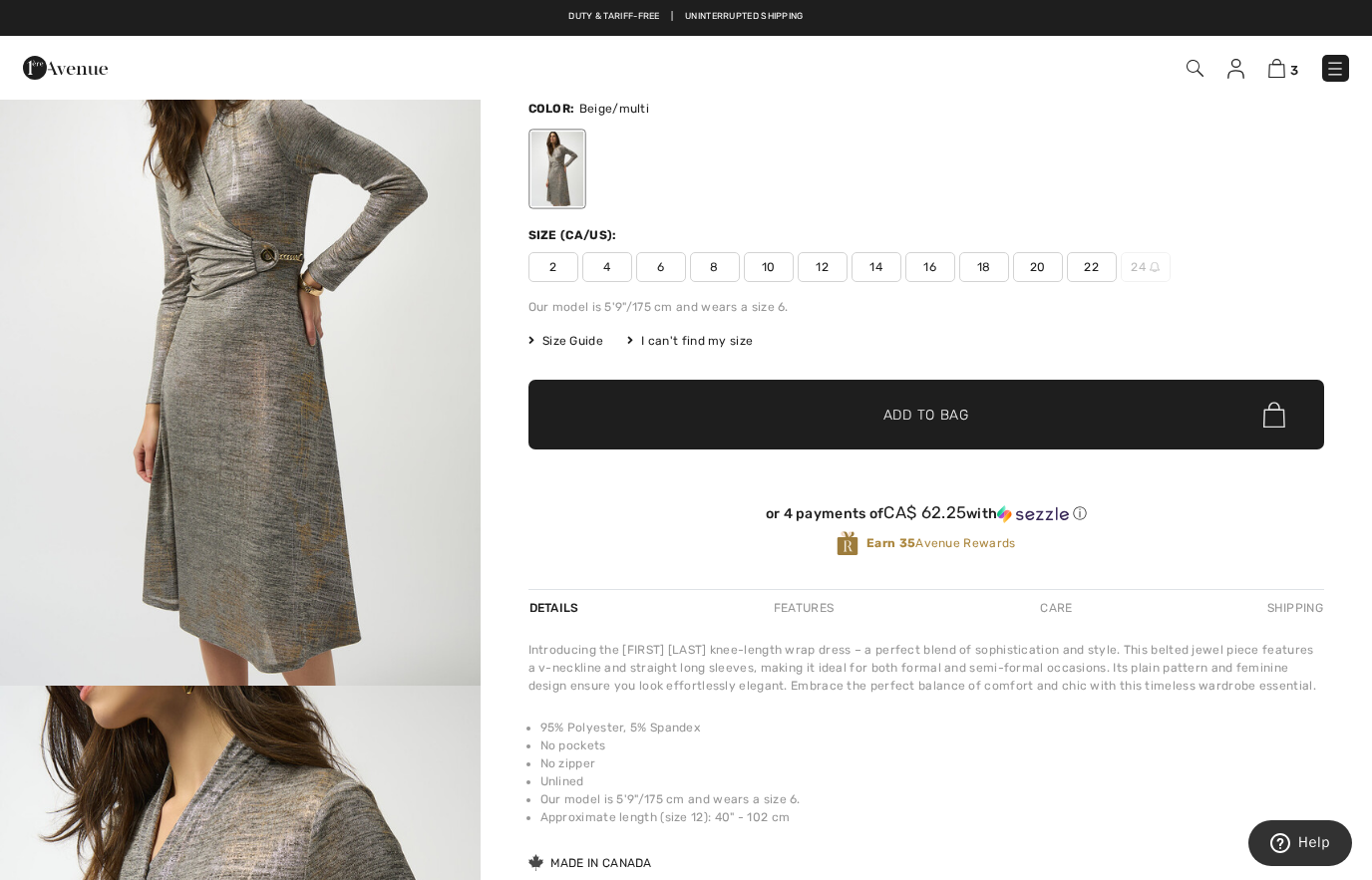 click at bounding box center (240, 326) 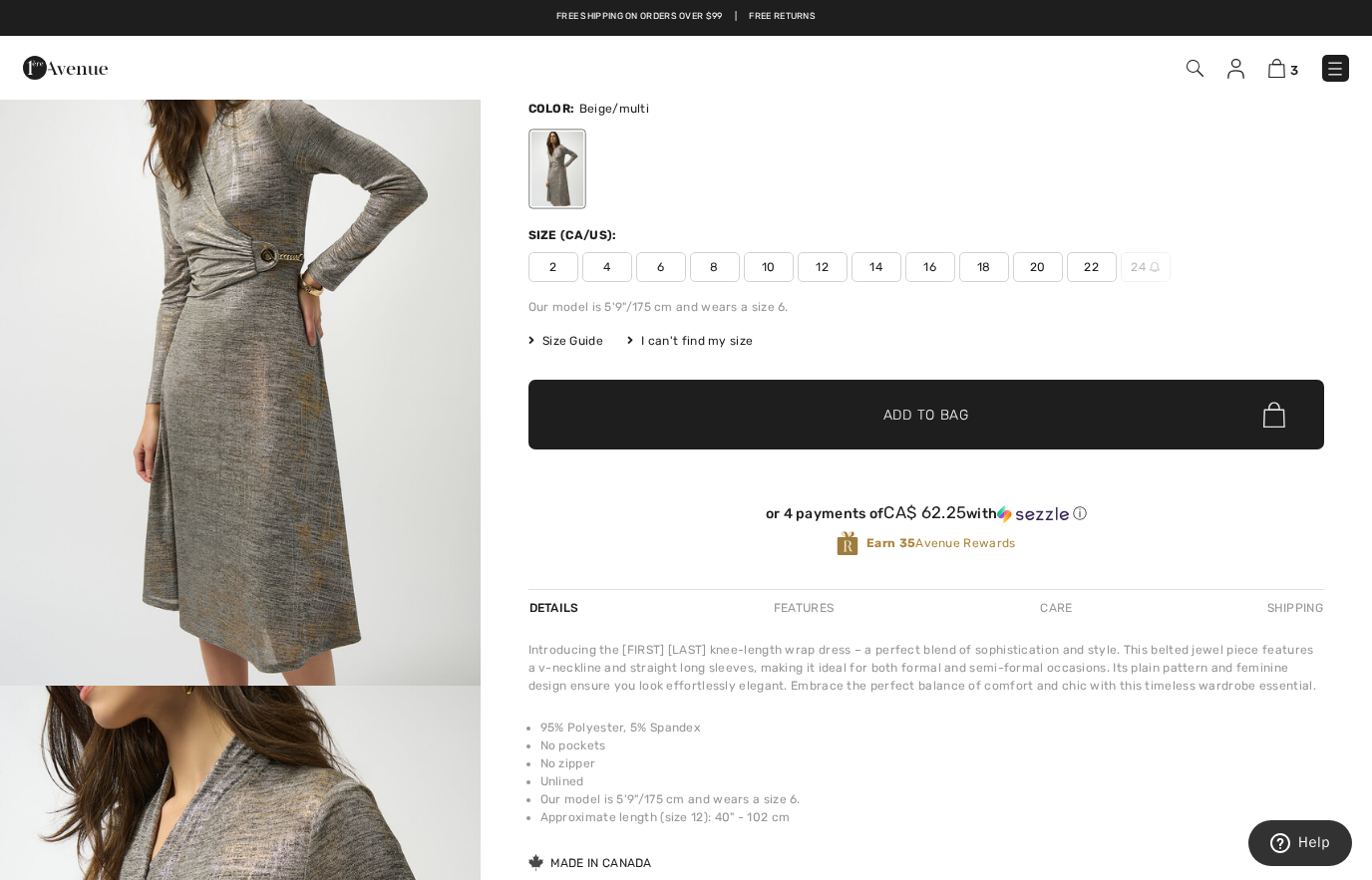 scroll, scrollTop: 0, scrollLeft: 0, axis: both 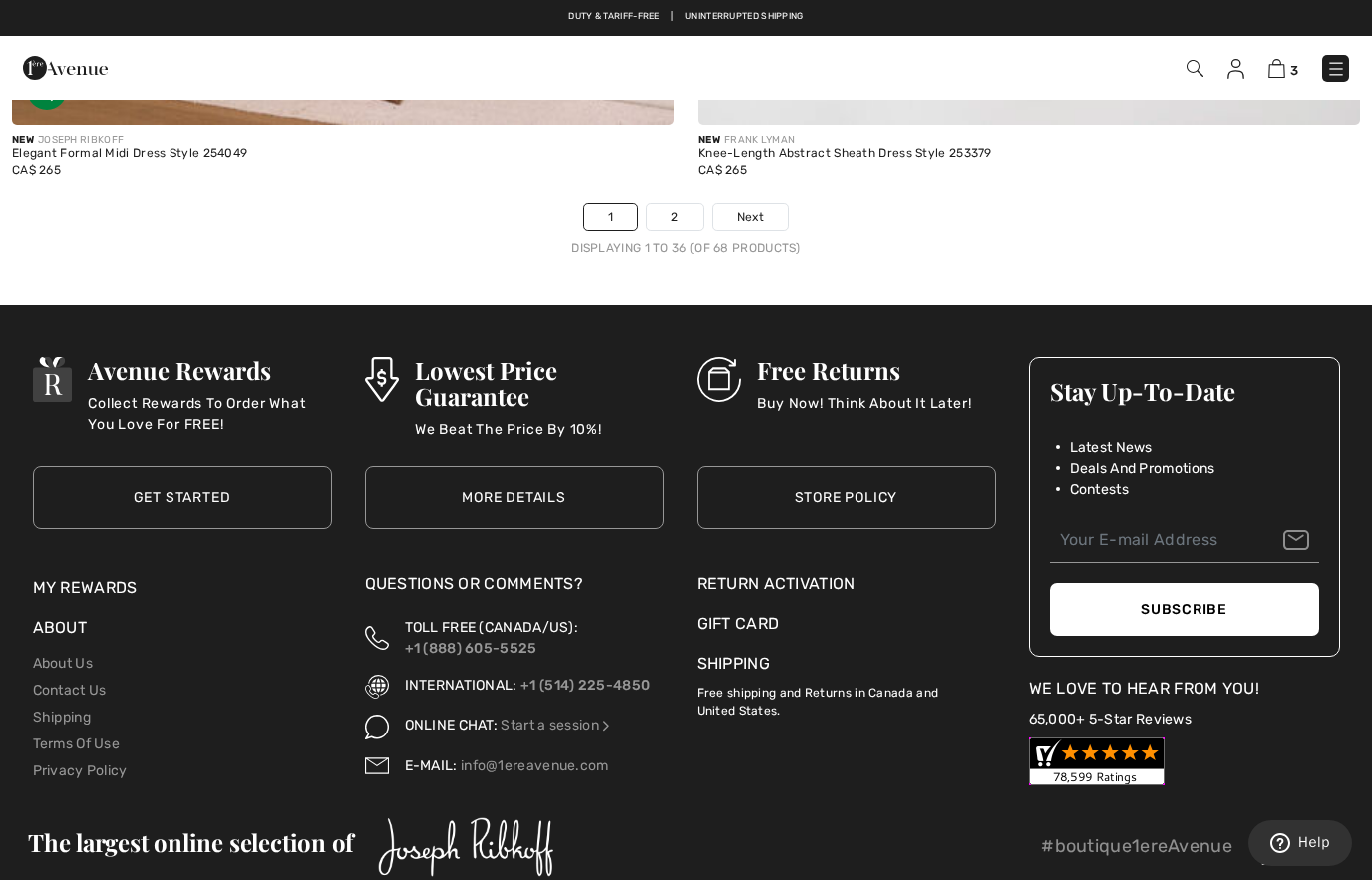 click on "Next" at bounding box center (750, 217) 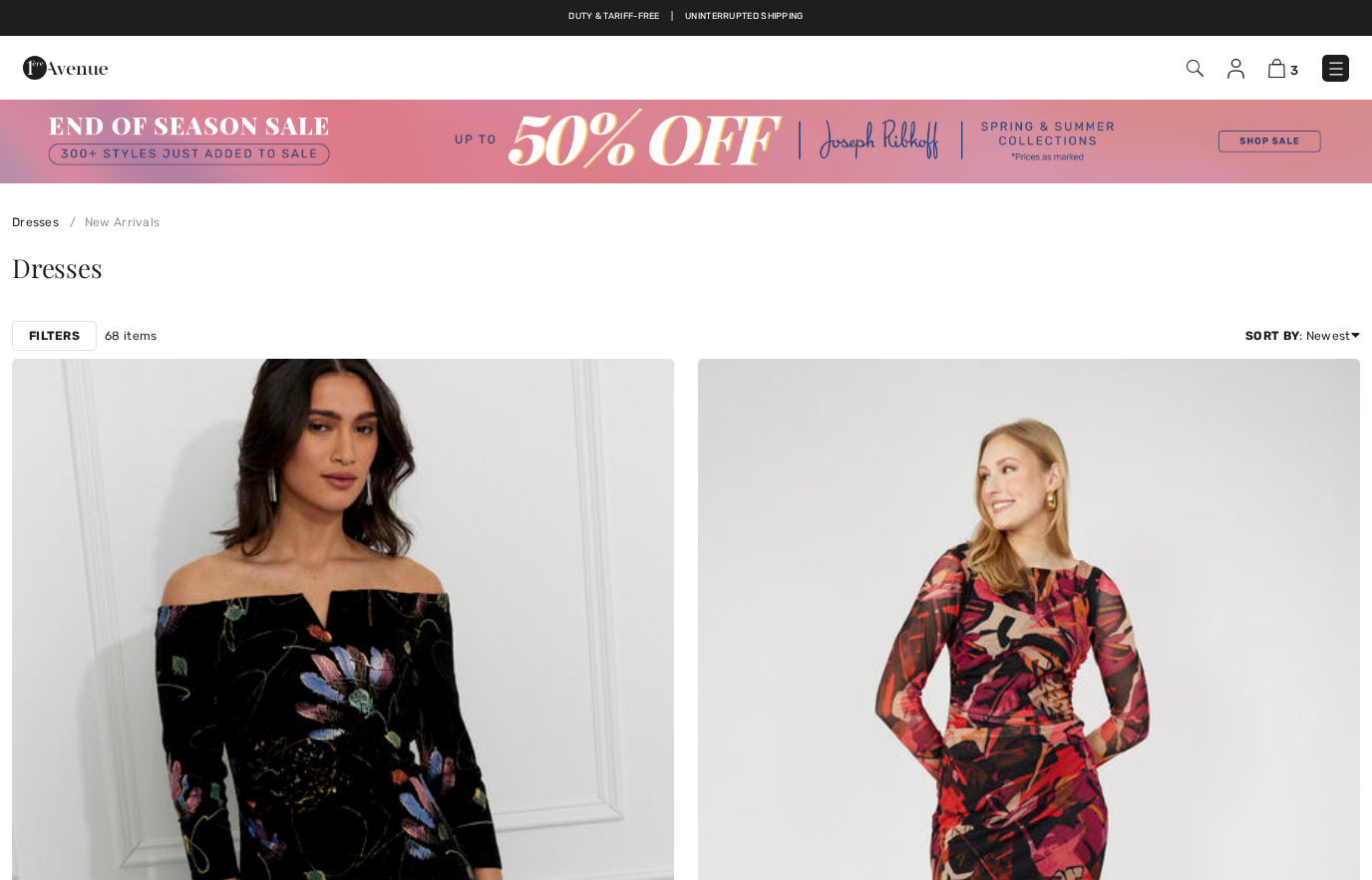 scroll, scrollTop: 0, scrollLeft: 0, axis: both 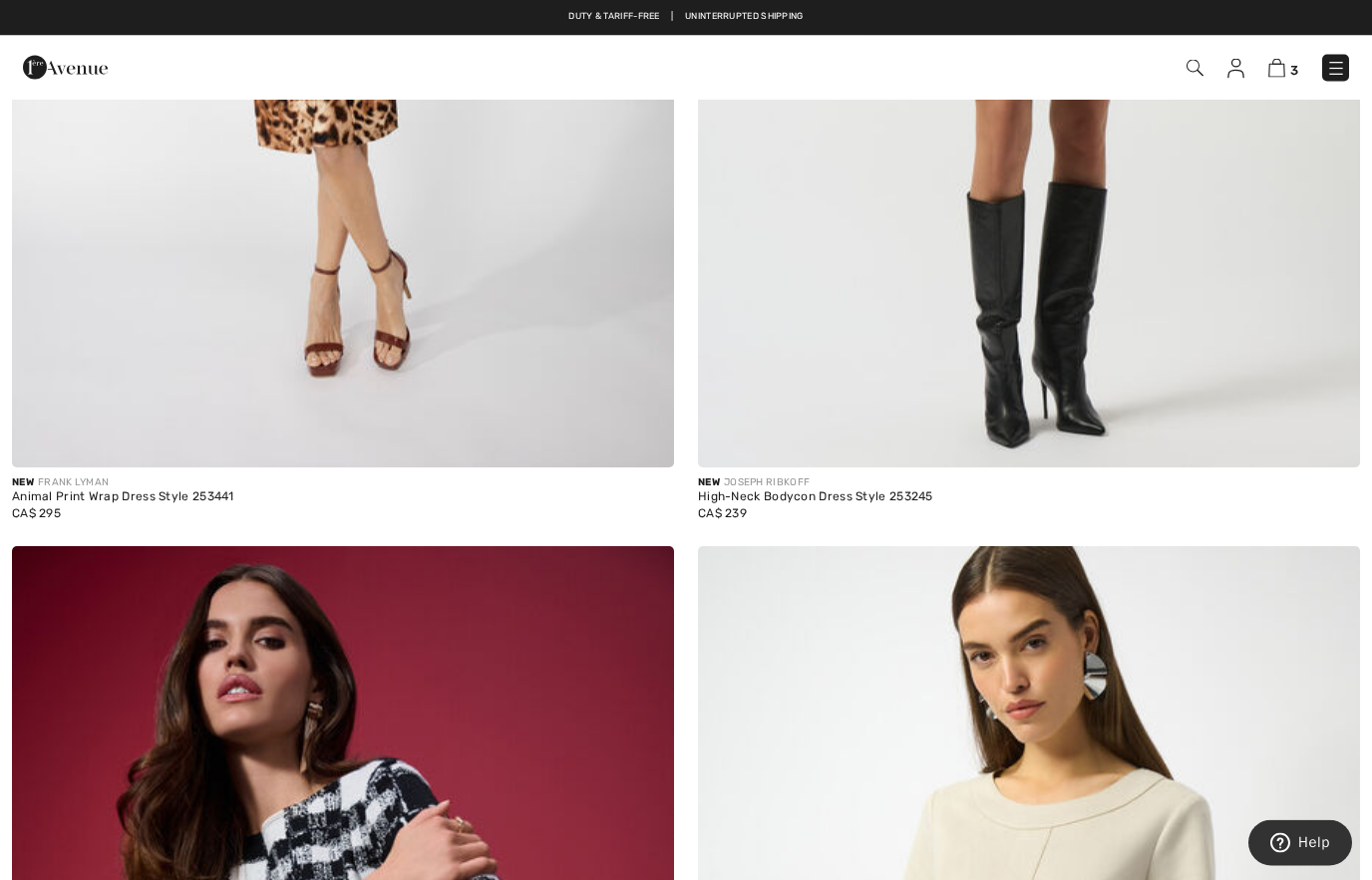 click at bounding box center (1276, 68) 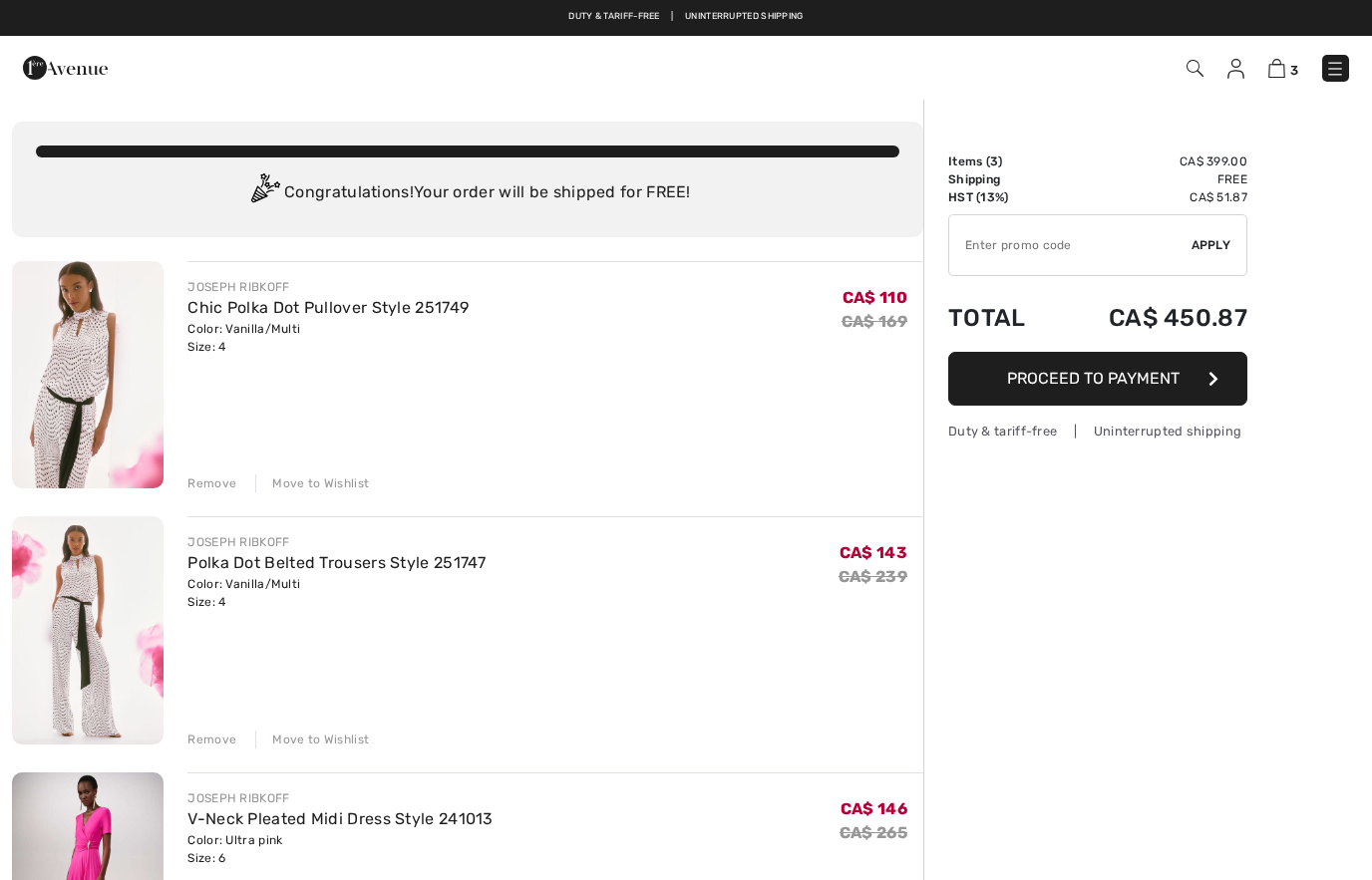 scroll, scrollTop: 0, scrollLeft: 0, axis: both 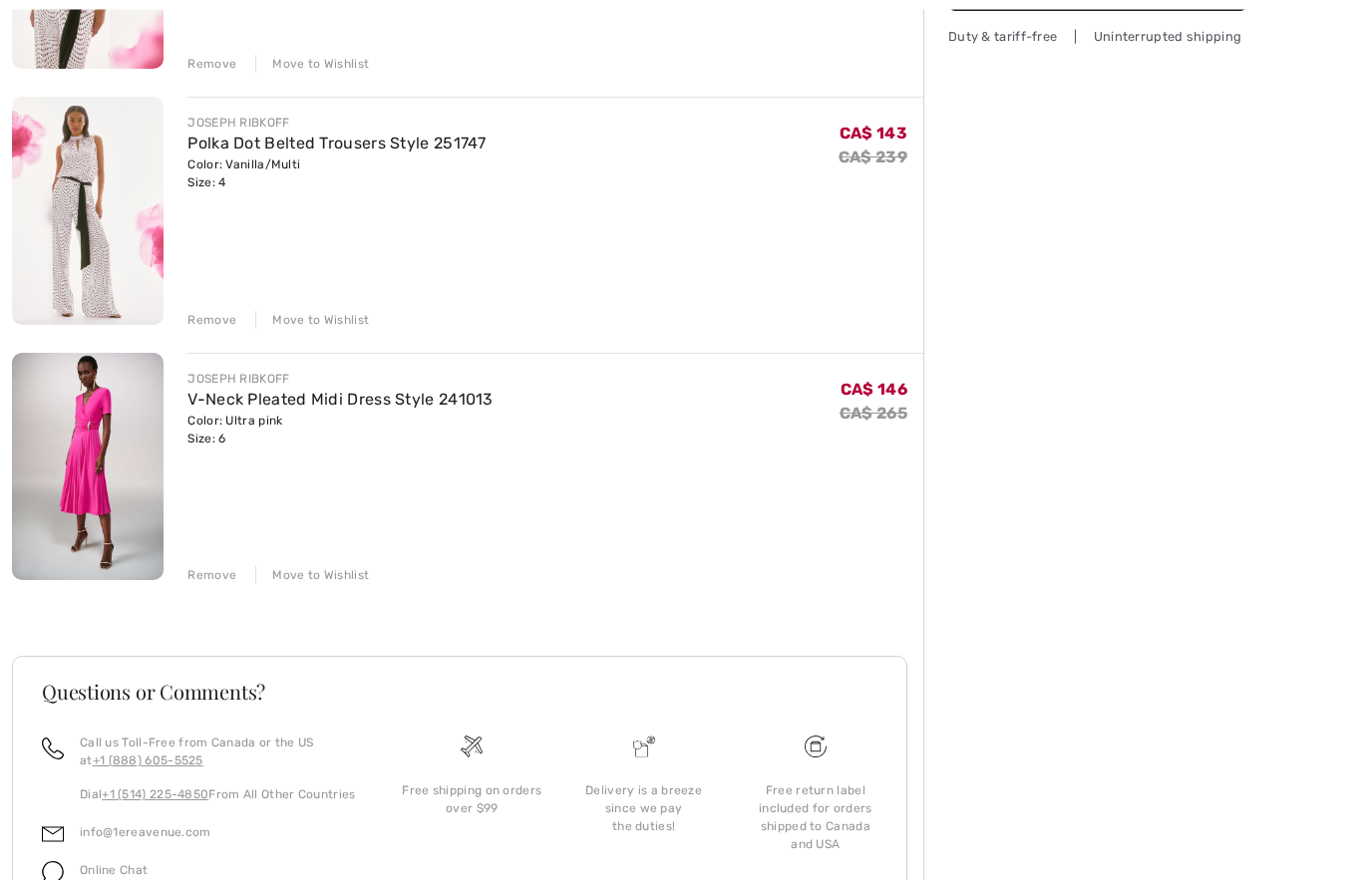 click at bounding box center [88, 467] 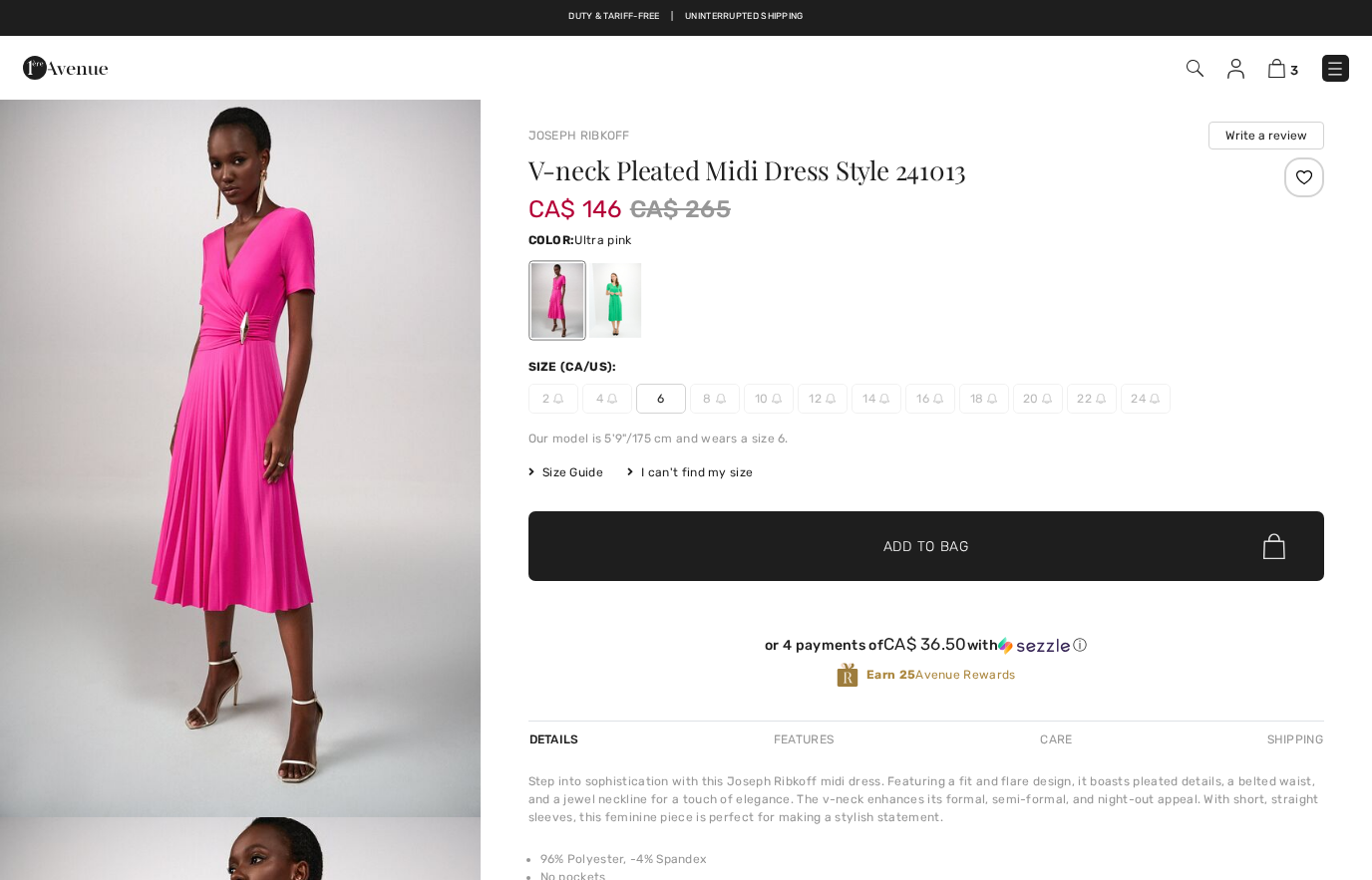 scroll, scrollTop: 0, scrollLeft: 0, axis: both 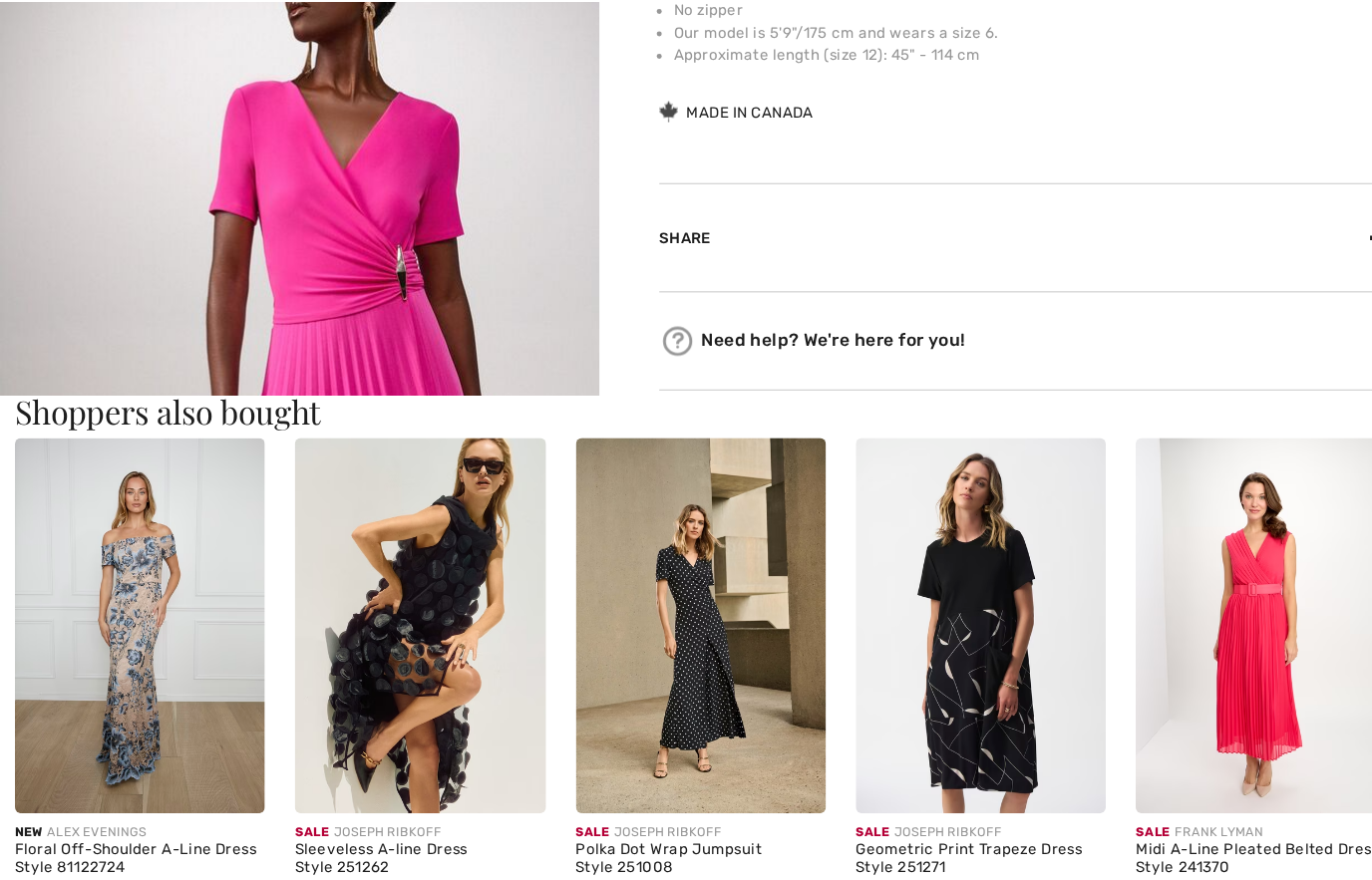 click at bounding box center (336, 600) 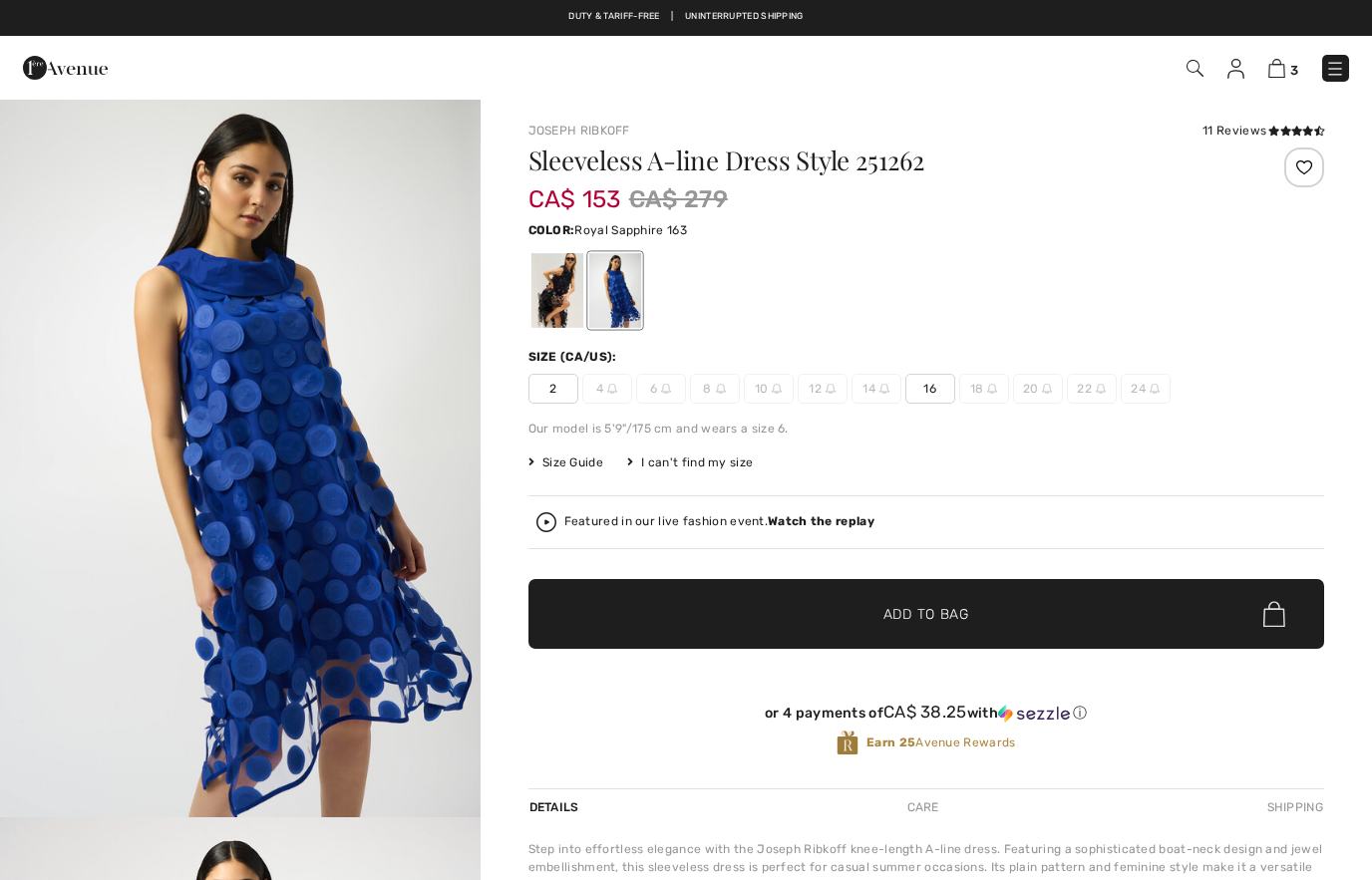 scroll, scrollTop: 0, scrollLeft: 0, axis: both 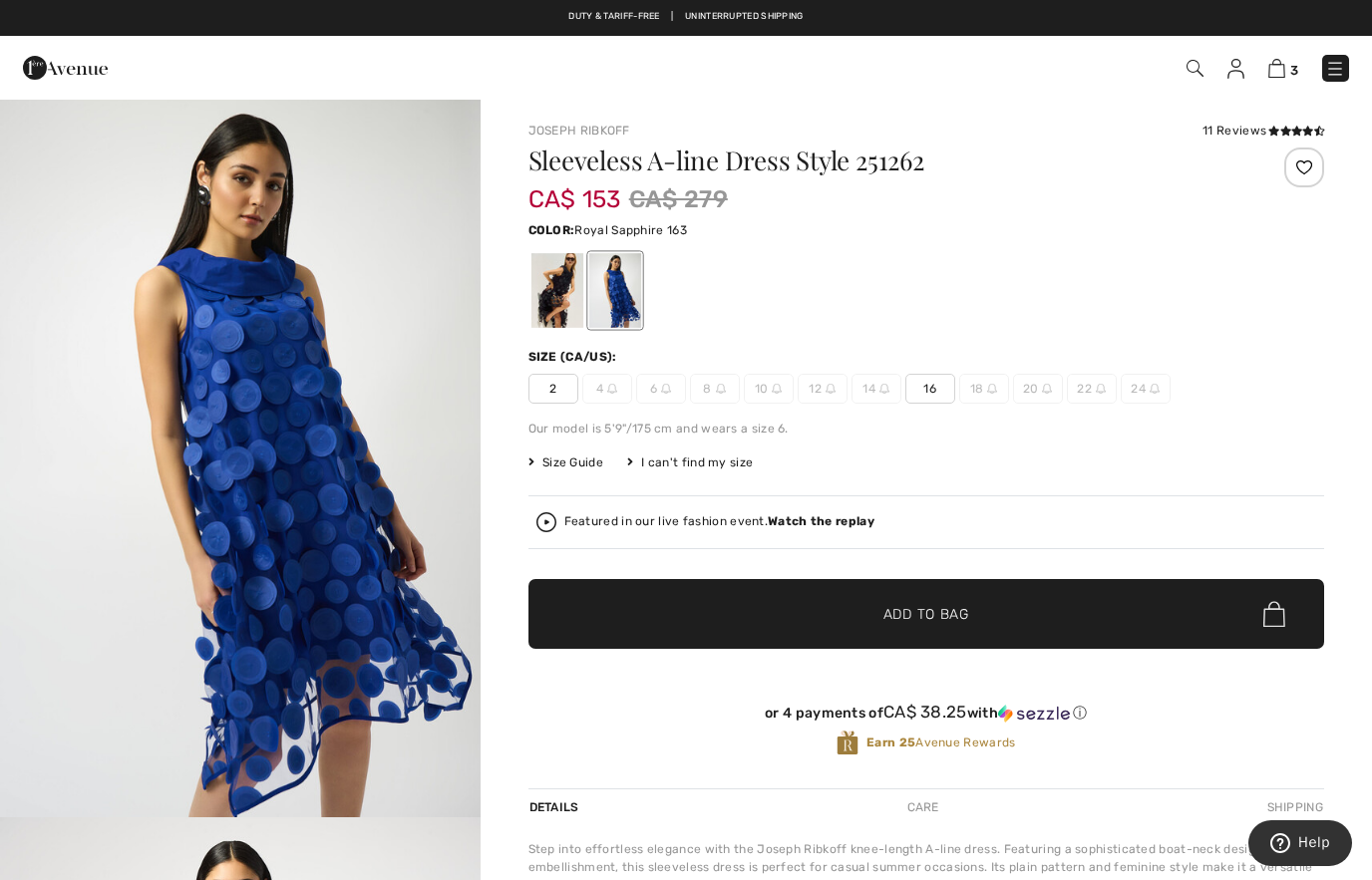 click at bounding box center (614, 290) 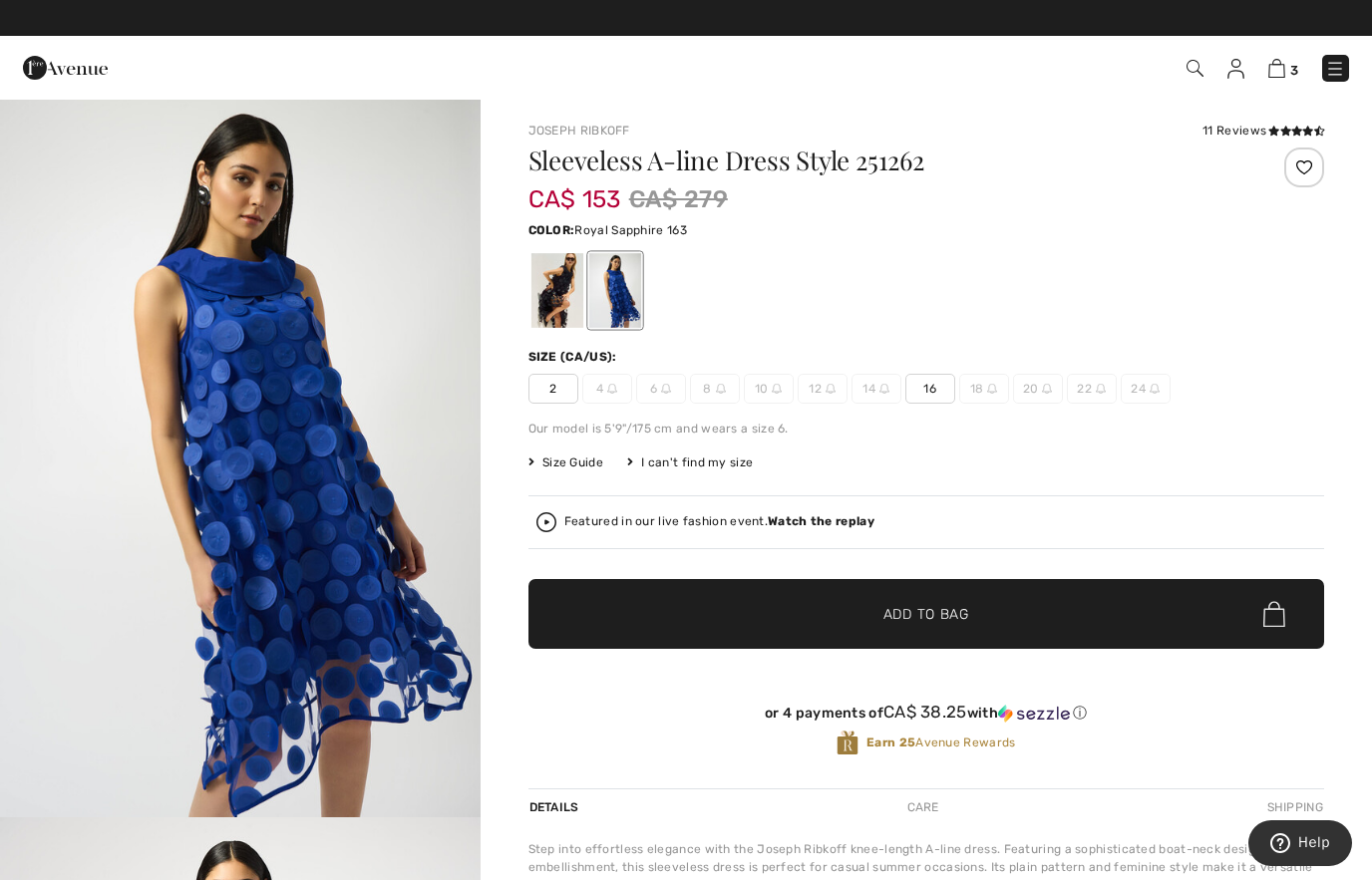 click at bounding box center [614, 290] 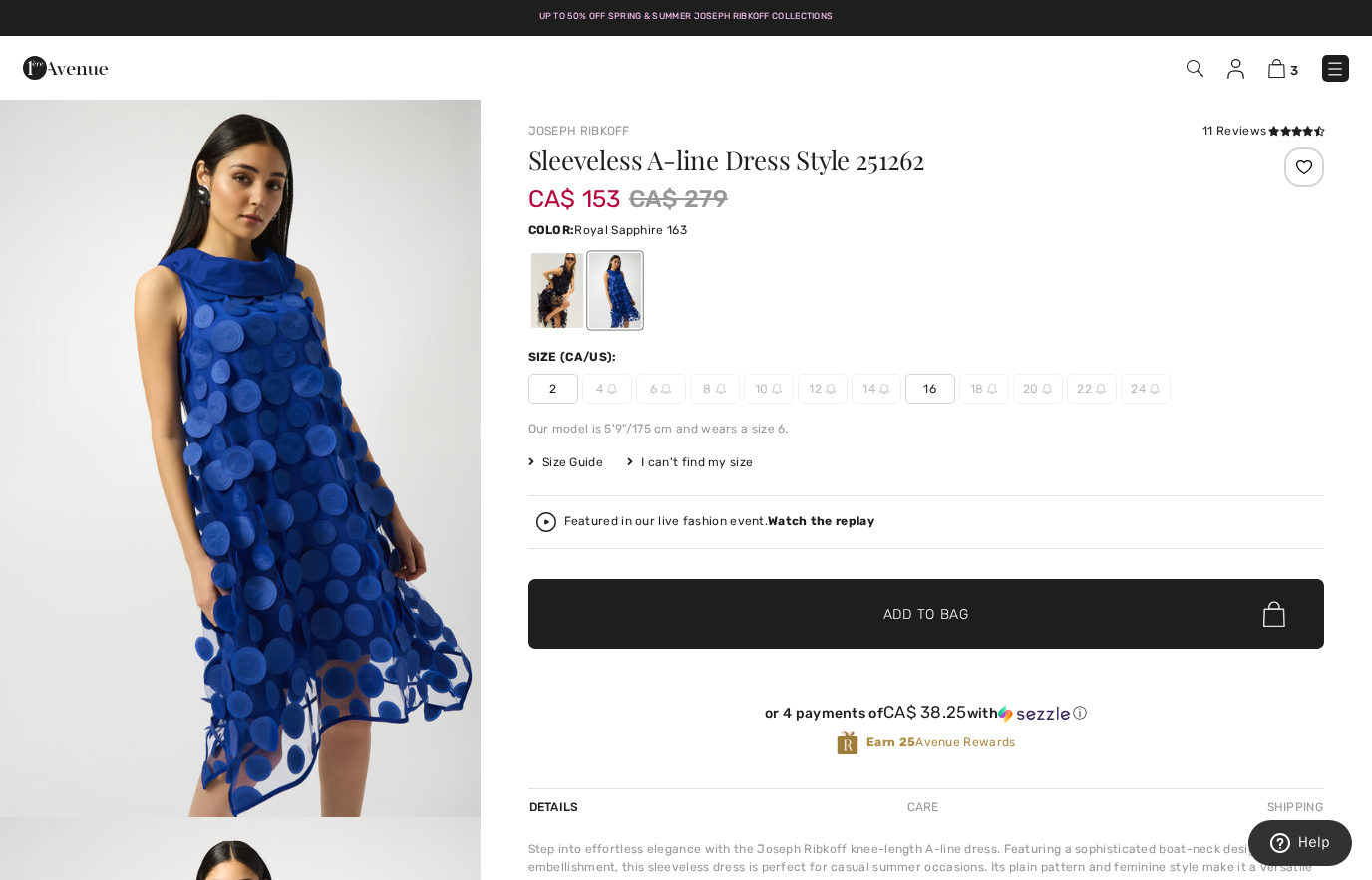 click at bounding box center [556, 290] 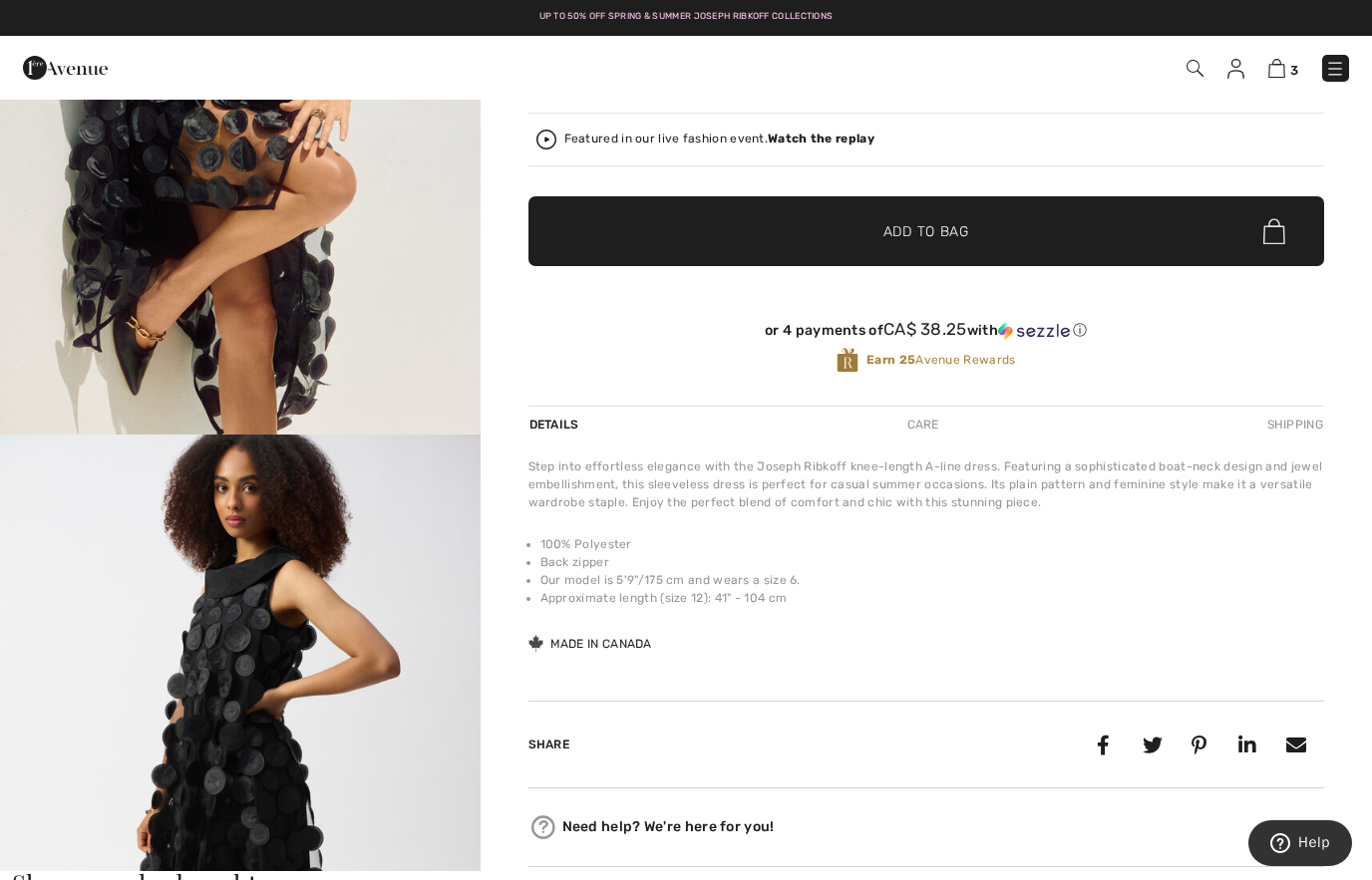 scroll, scrollTop: 0, scrollLeft: 0, axis: both 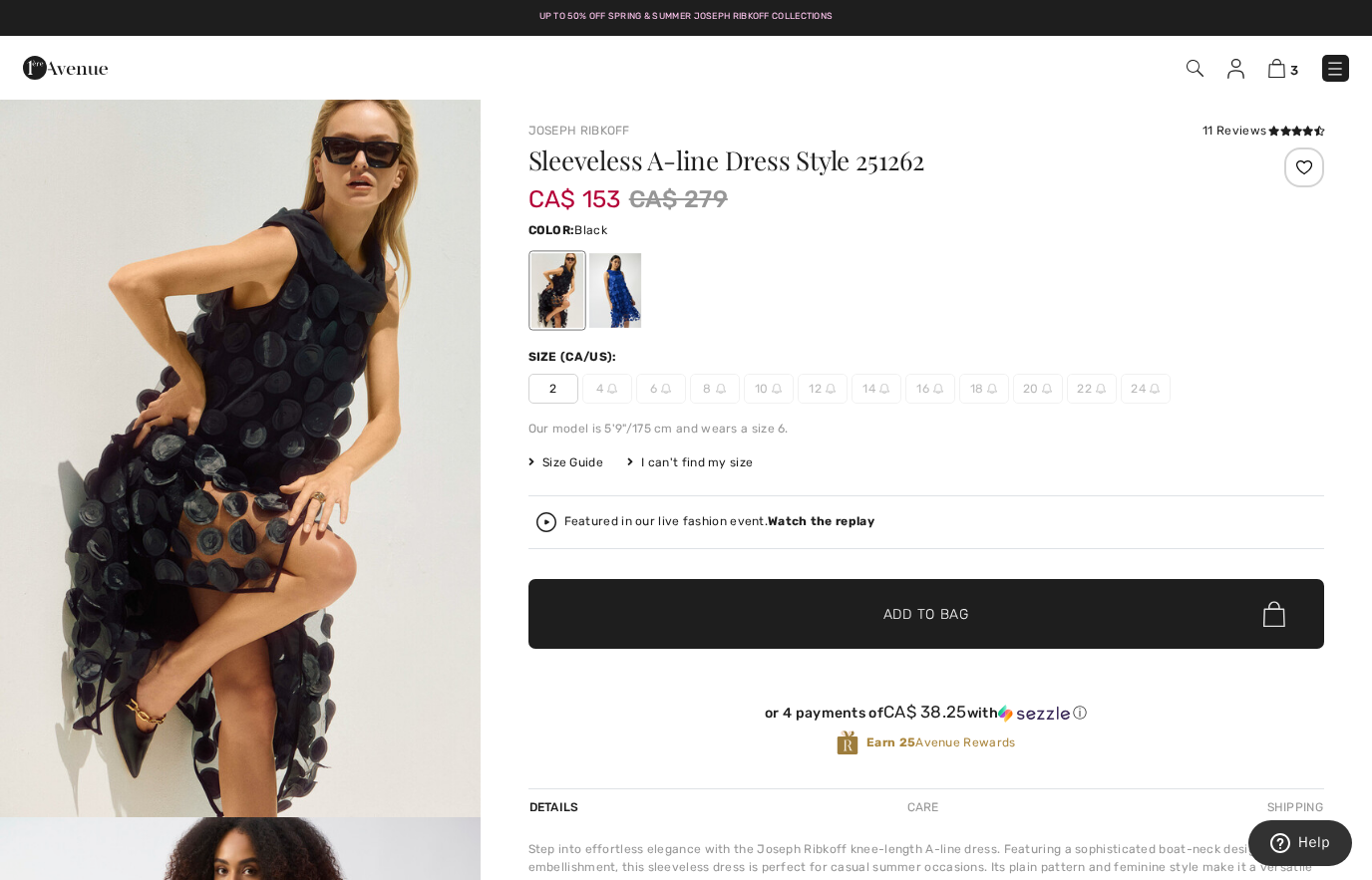 click on "Sleeveless A-line Dress  Style 251262
CA$ 153 CA$ 279
Color:  Black Black
Size (CA/US):
2 4 6 8 10 12 14 16 18 20 22 24
Our model is 5'9"/175 cm and wears a size 6.
Size Guide
I can't find my size
Select Size
CAN 2
CAN 4 - Sold Out
CAN 6 - Sold Out
CAN 8 - Sold Out
CAN 10 - Sold Out
CAN 12 - Sold Out
CAN 14 - Sold Out
CAN 16 - Sold Out
CAN 18 - Sold Out
CAN 20 - Sold Out
CAN 22 - Sold Out
CAN 24 - Sold Out
Featured in our live fashion event.  Watch the replay" at bounding box center (926, 467) 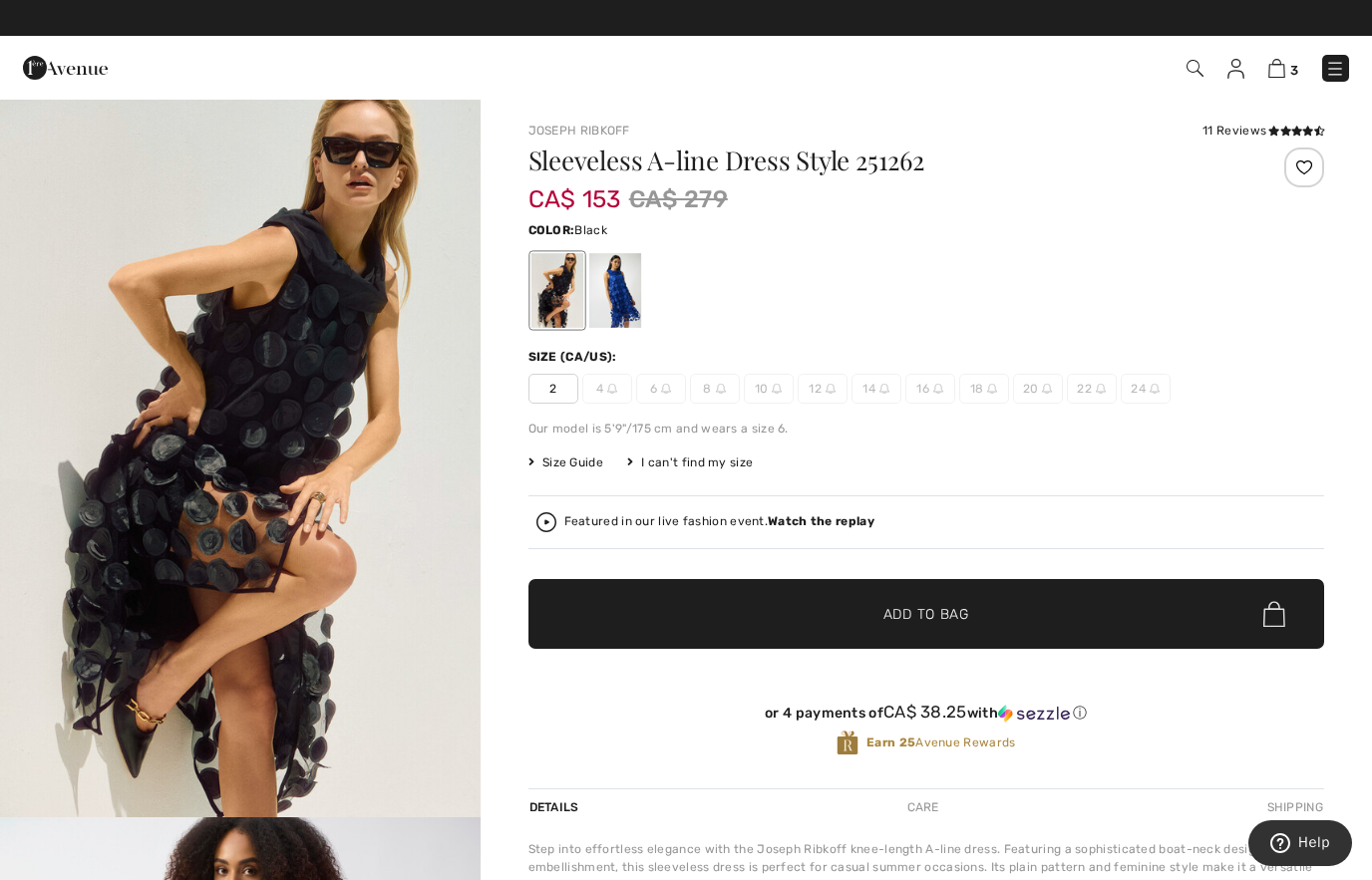 click at bounding box center (240, 457) 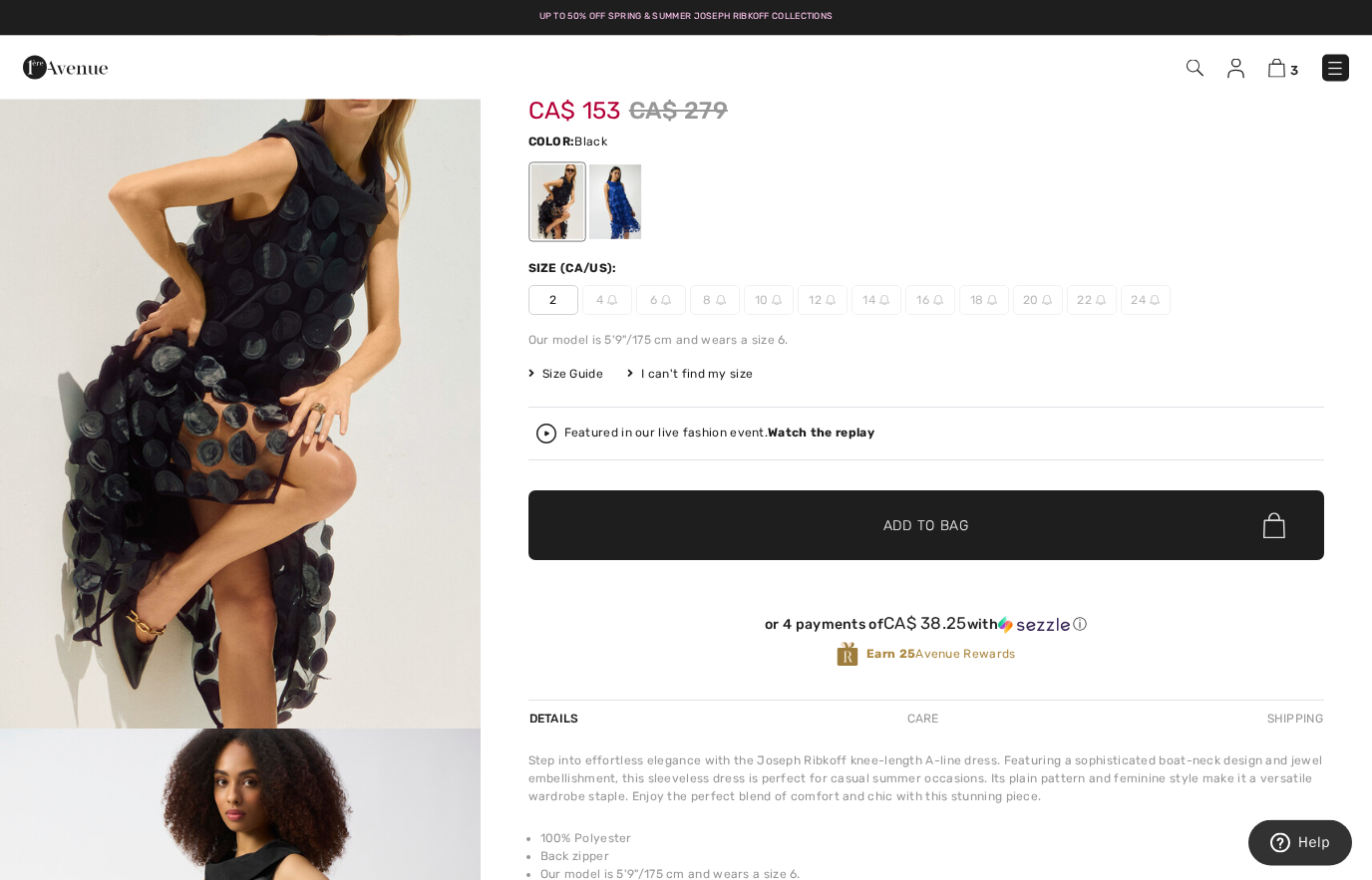 scroll, scrollTop: 0, scrollLeft: 0, axis: both 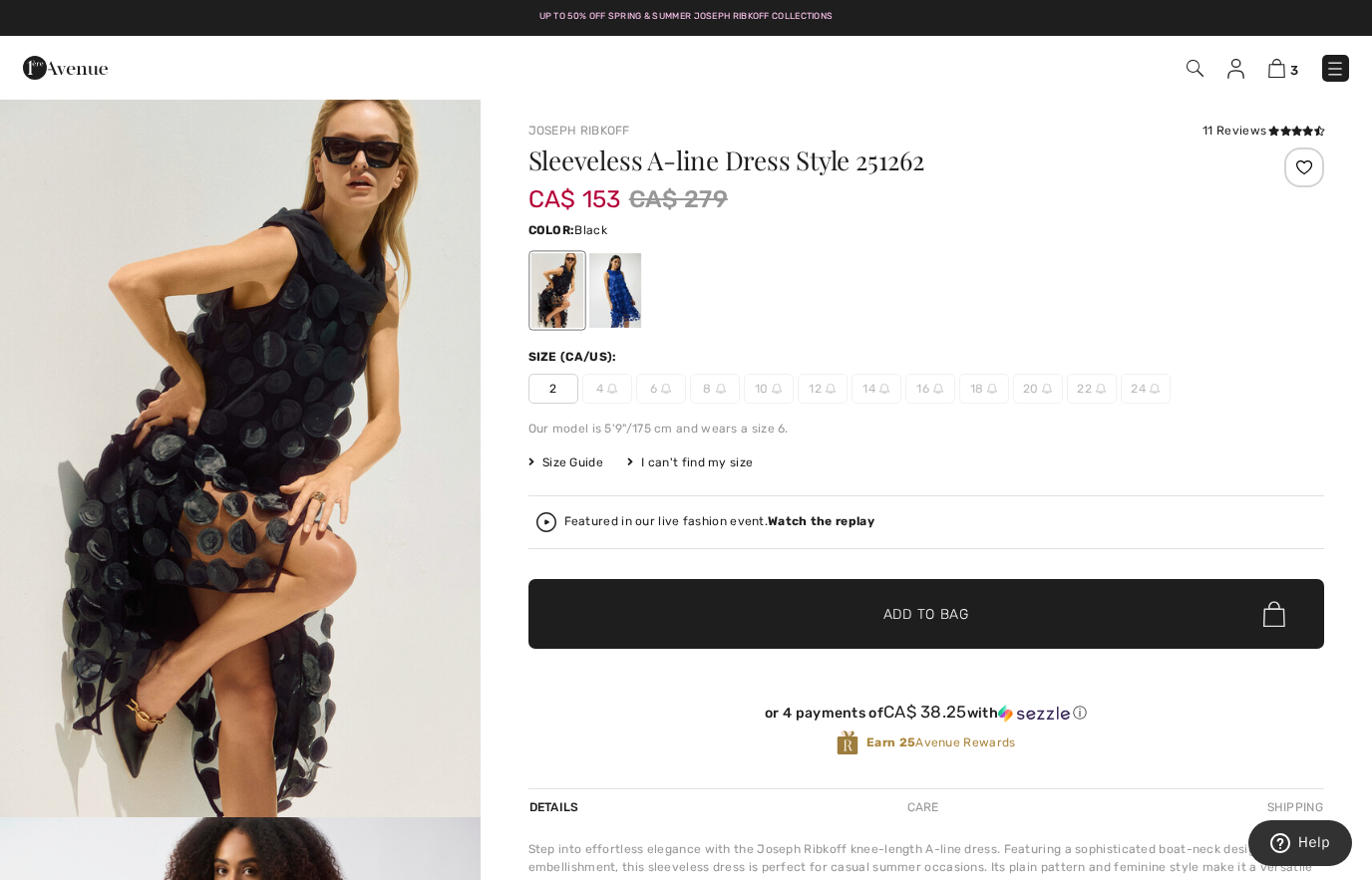 click at bounding box center [1276, 68] 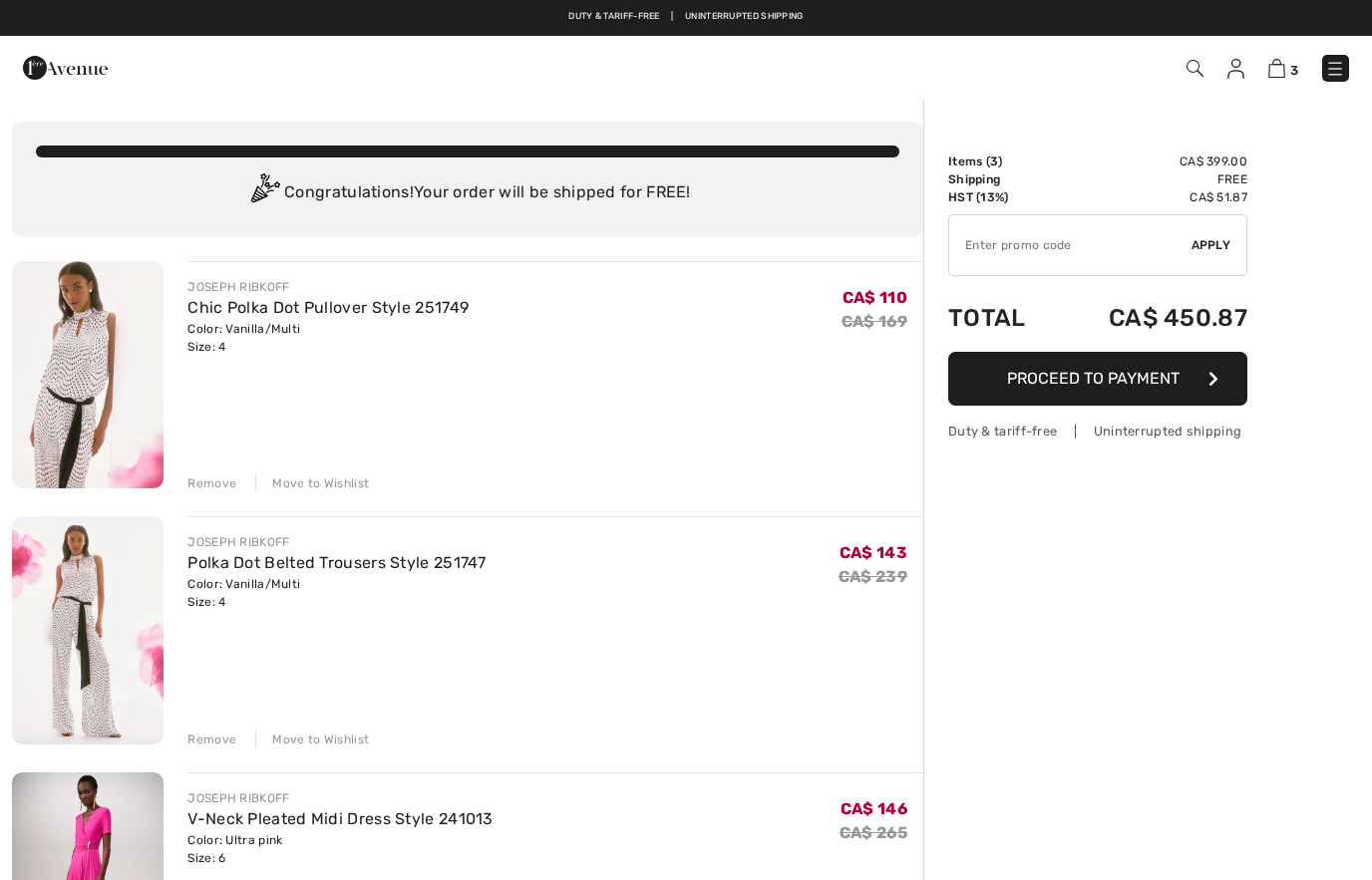 scroll, scrollTop: 0, scrollLeft: 0, axis: both 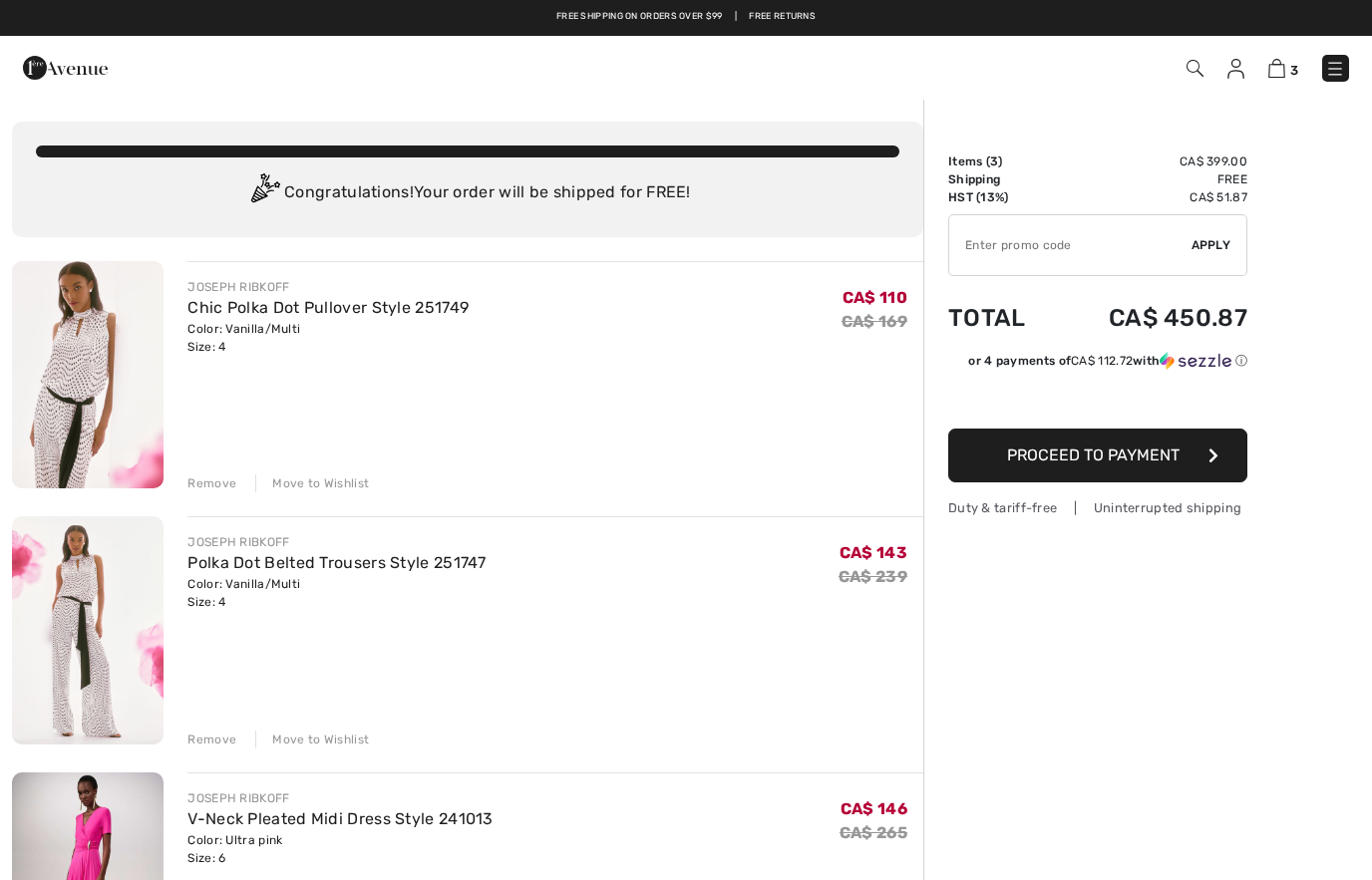 click on "Chic Polka Dot Pullover Style 251749" at bounding box center [328, 307] 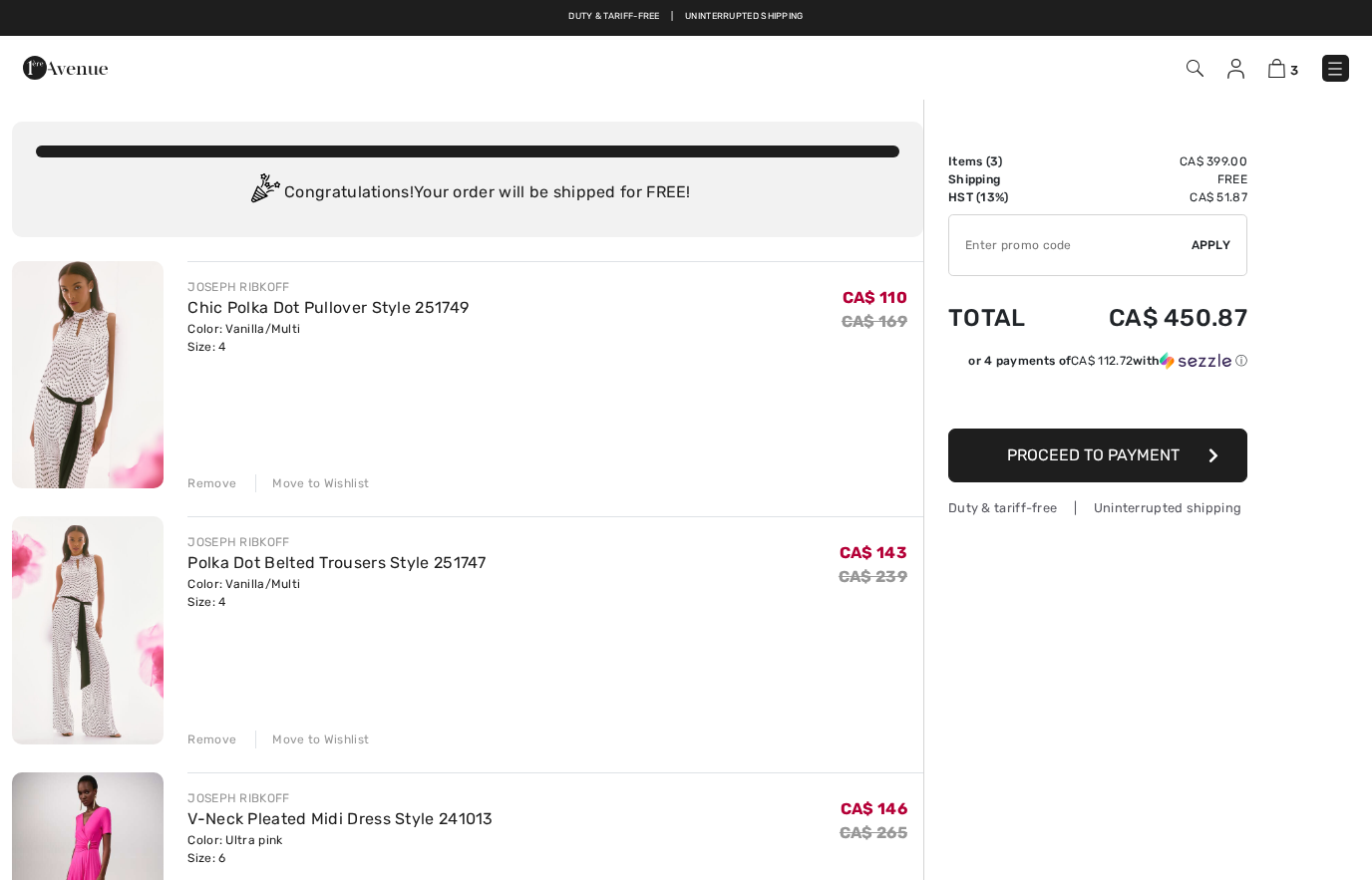 click at bounding box center (88, 375) 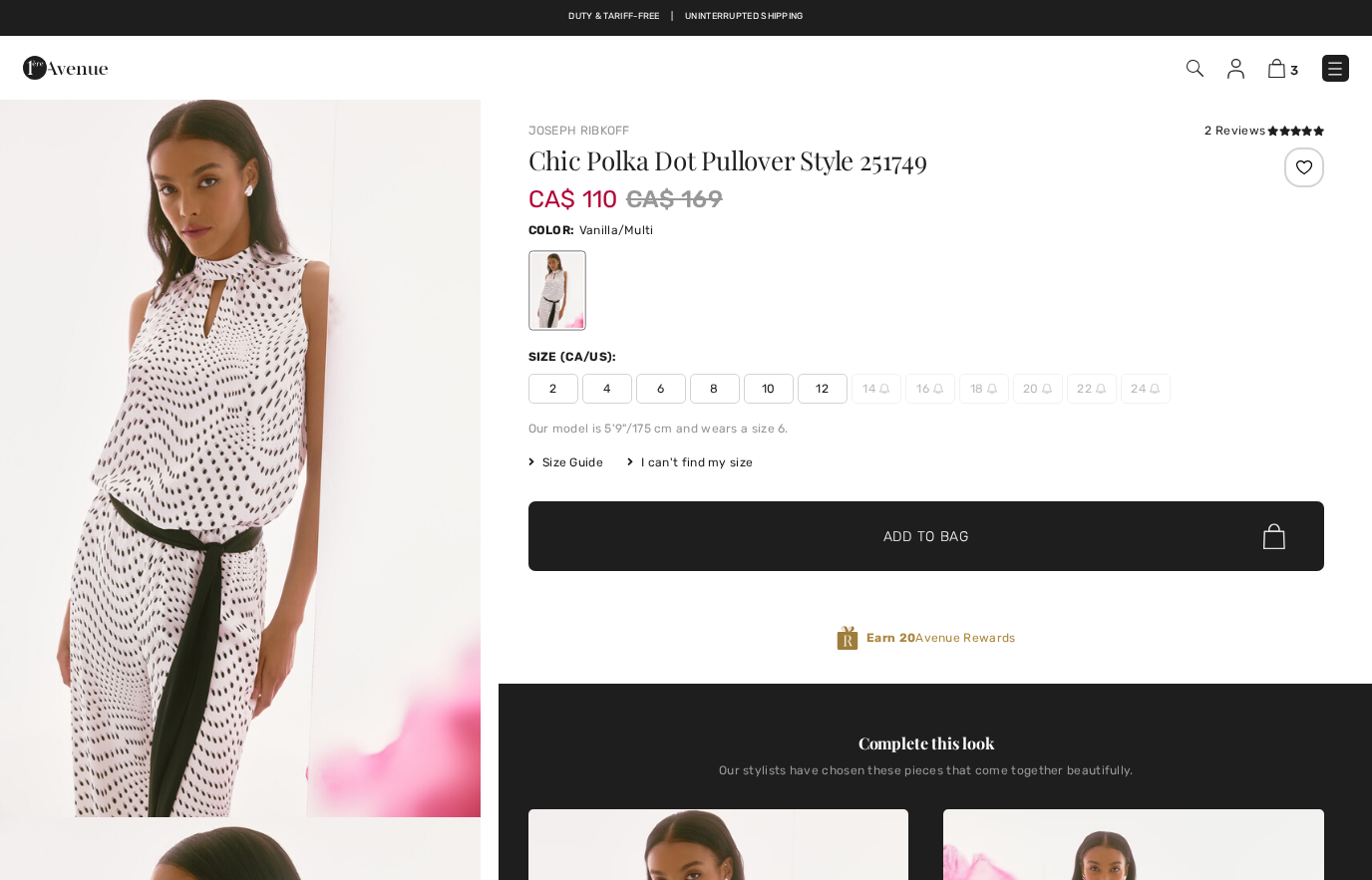 scroll, scrollTop: 0, scrollLeft: 0, axis: both 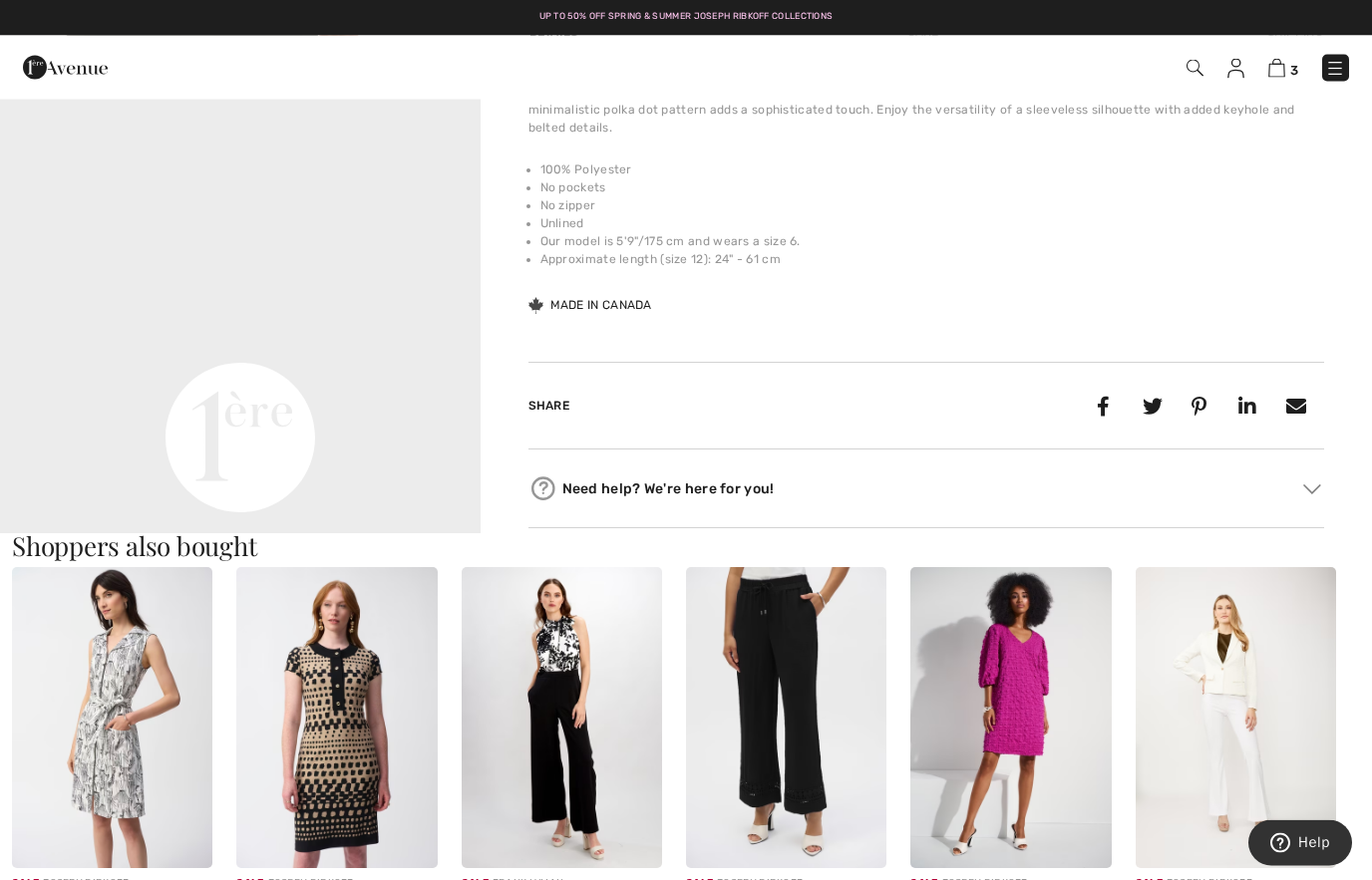 click on "Your browser does not support the video tag." at bounding box center [240, 198] 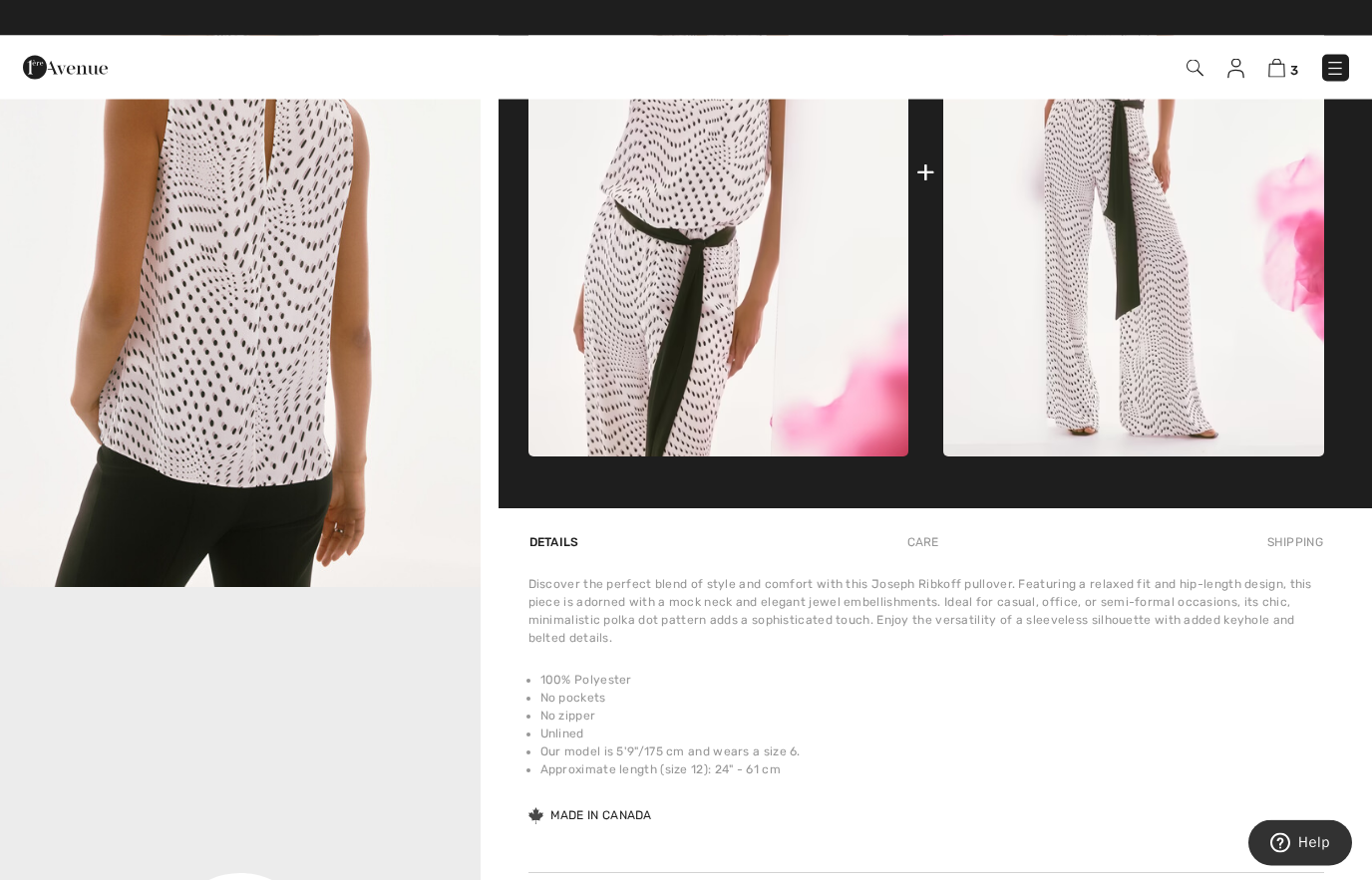 scroll, scrollTop: 950, scrollLeft: 0, axis: vertical 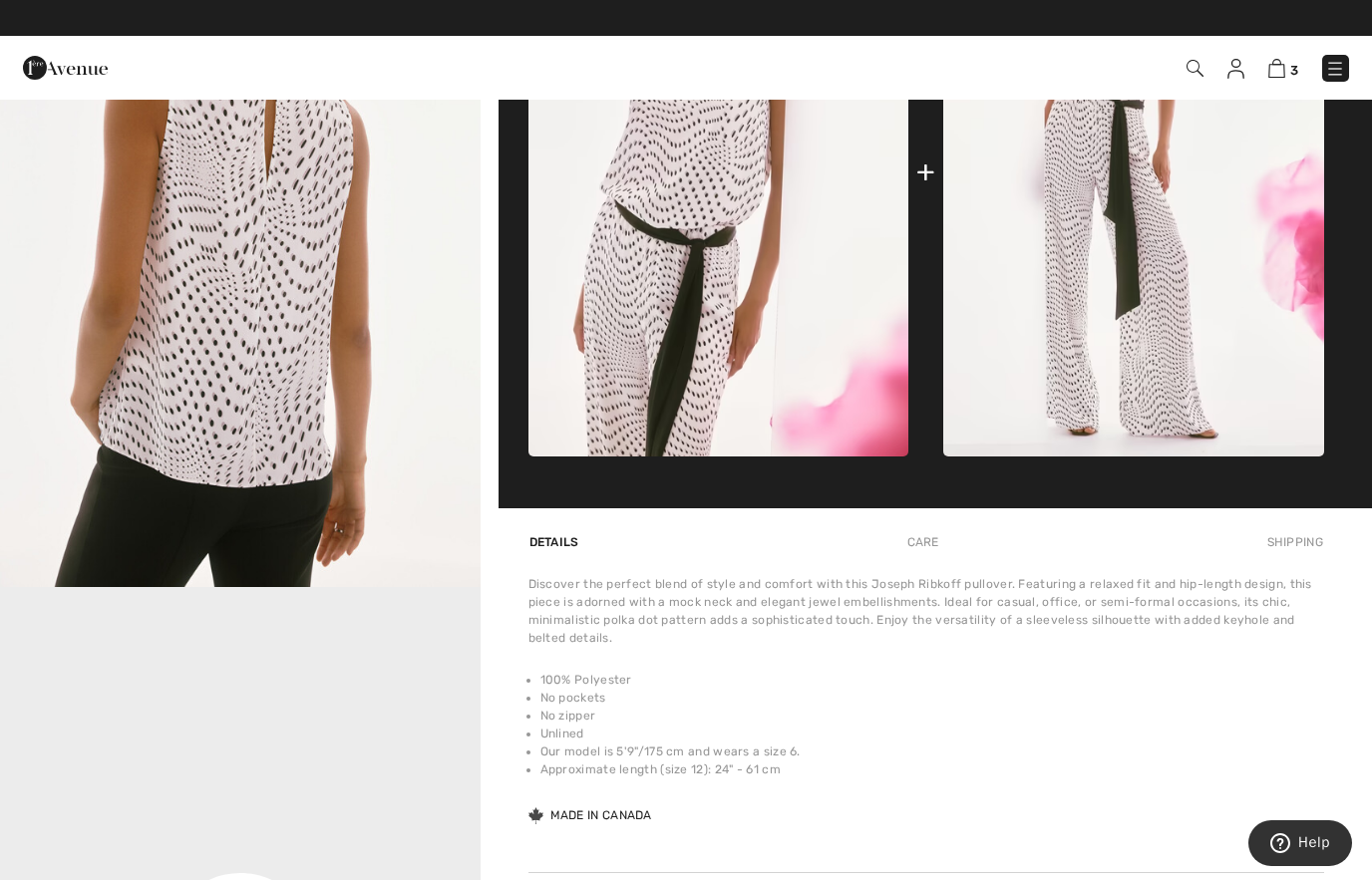 click on "Your browser does not support the video tag." at bounding box center [240, 708] 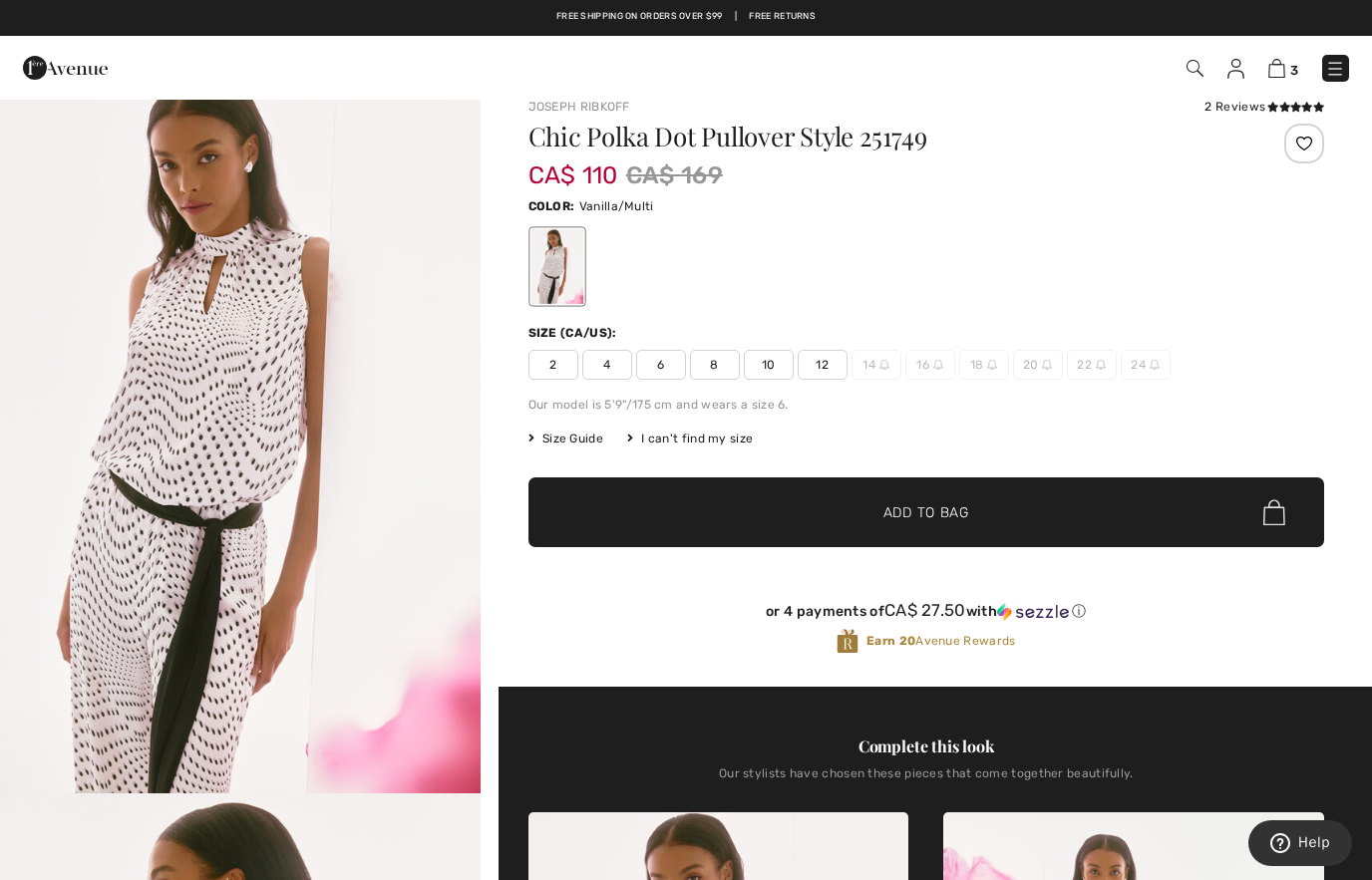 scroll, scrollTop: 40, scrollLeft: 0, axis: vertical 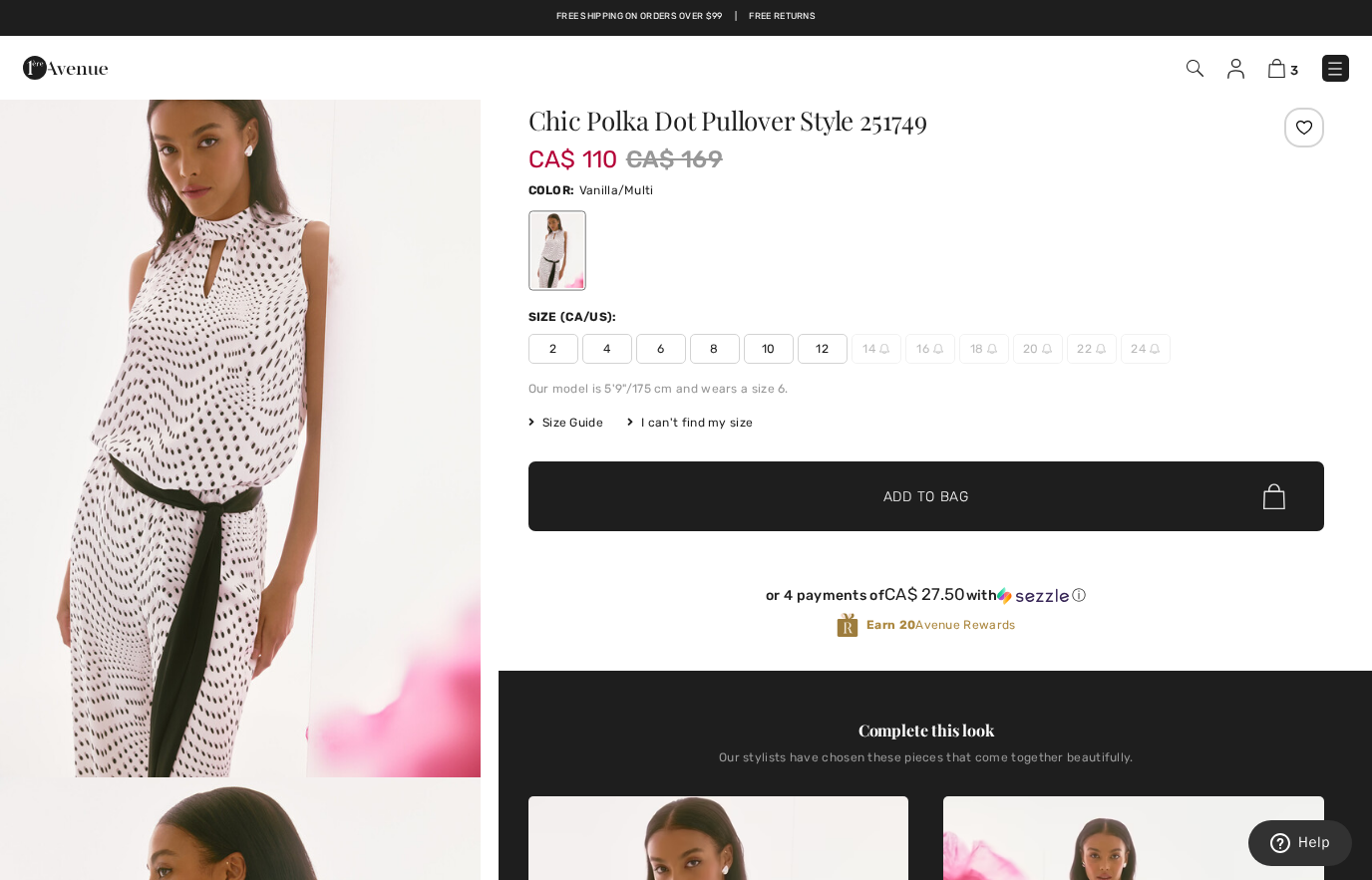 click at bounding box center (240, 418) 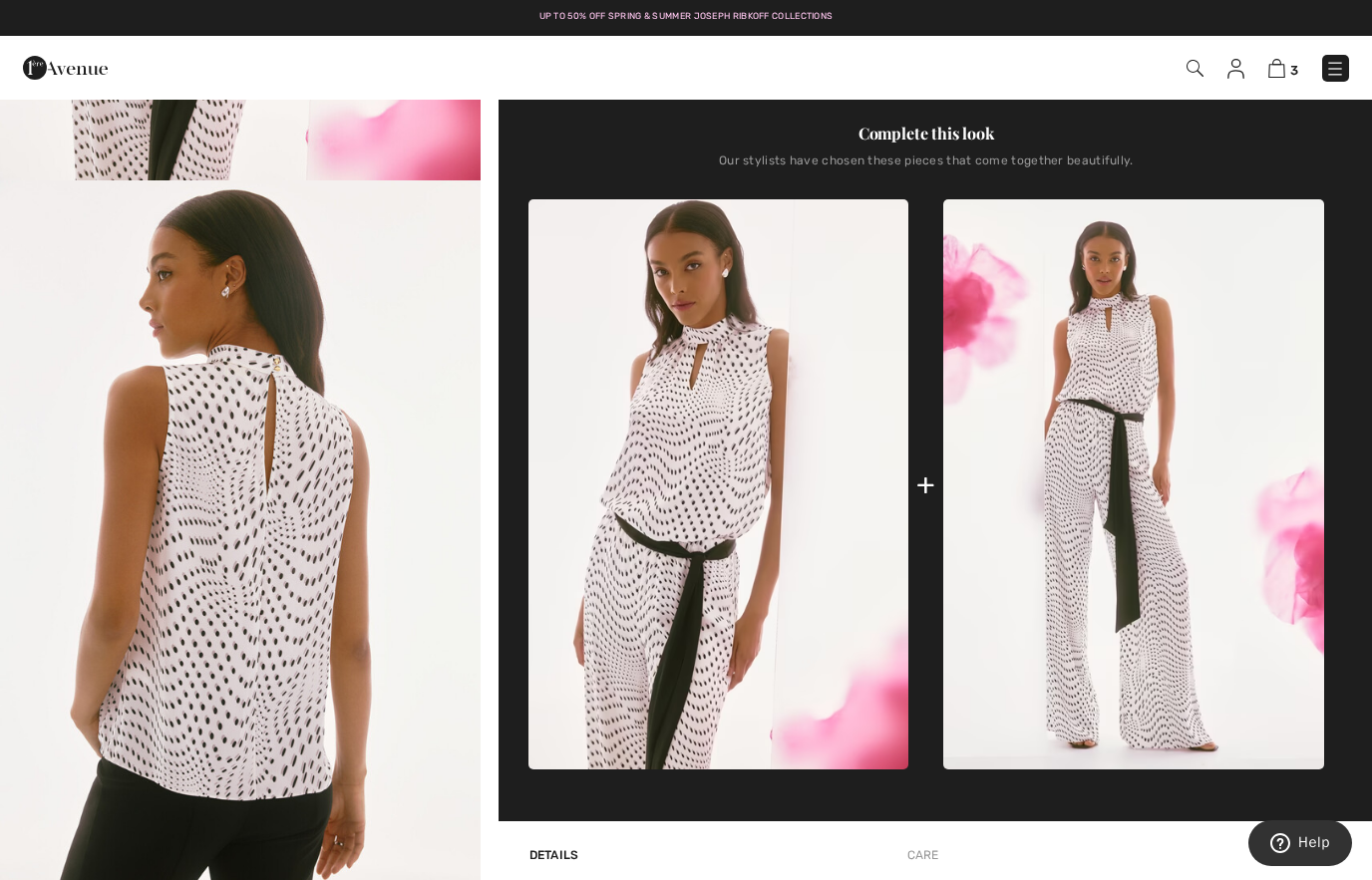 scroll, scrollTop: 600, scrollLeft: 0, axis: vertical 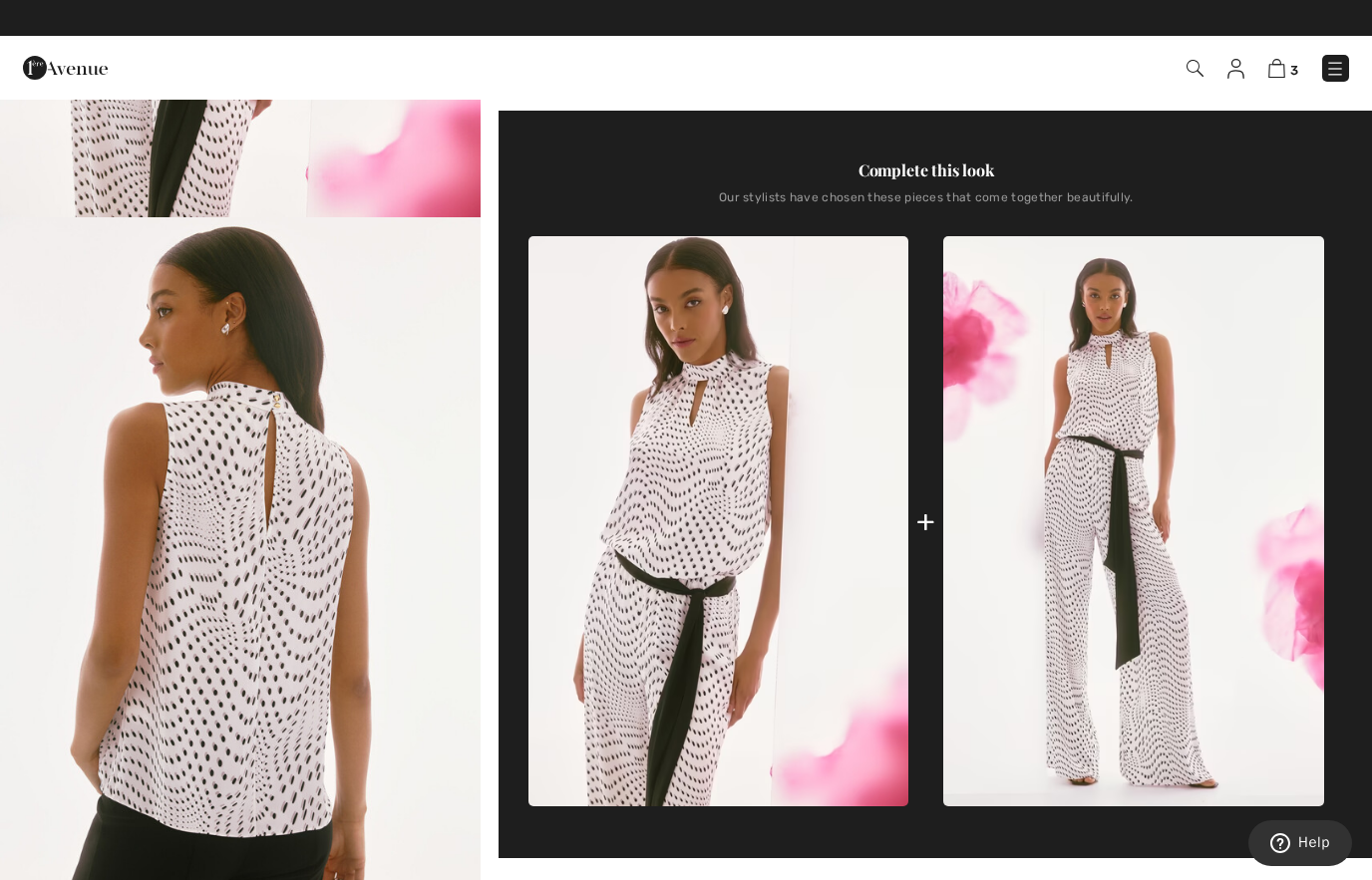 click at bounding box center (1134, 521) 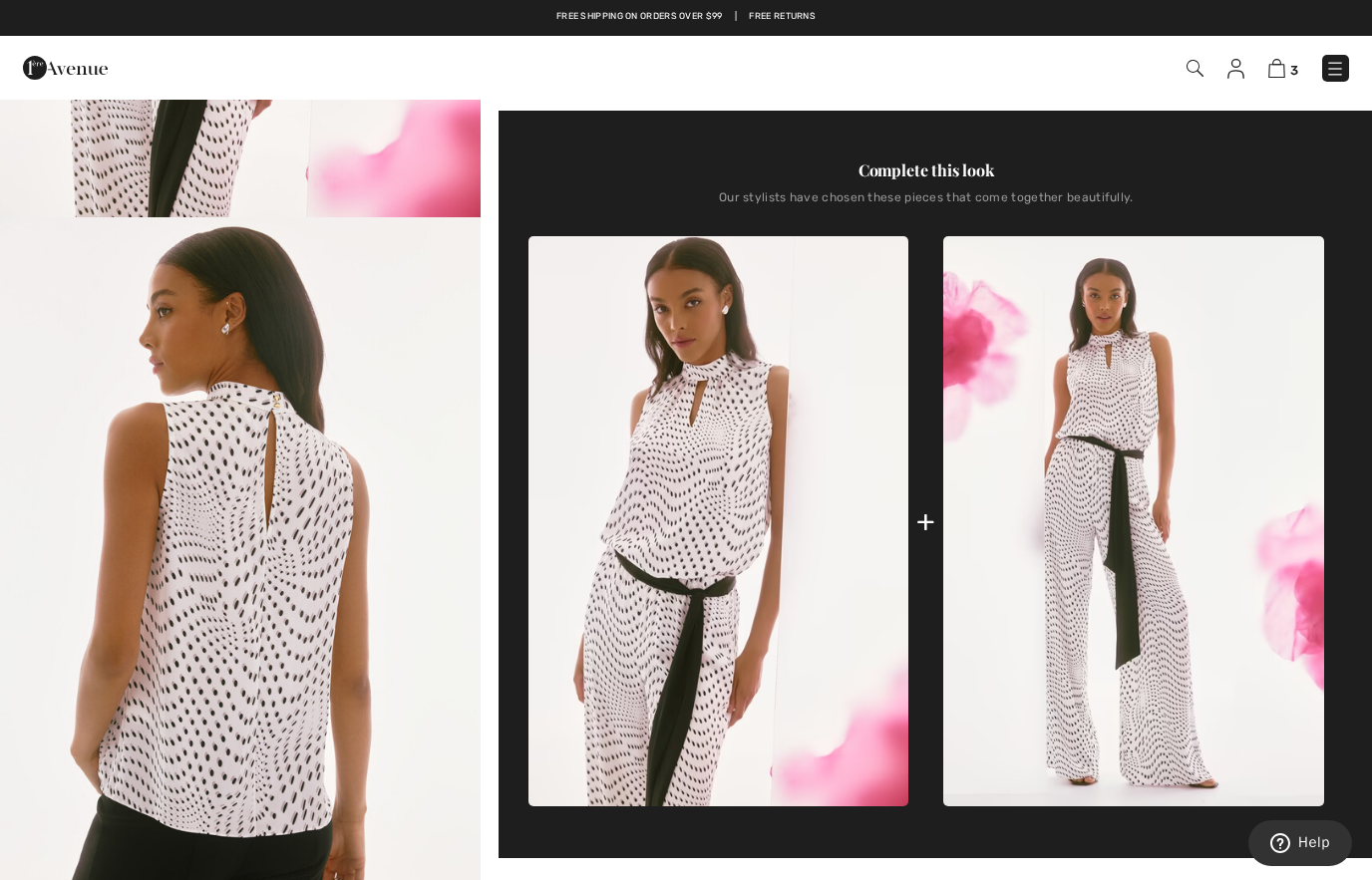 click at bounding box center (1134, 521) 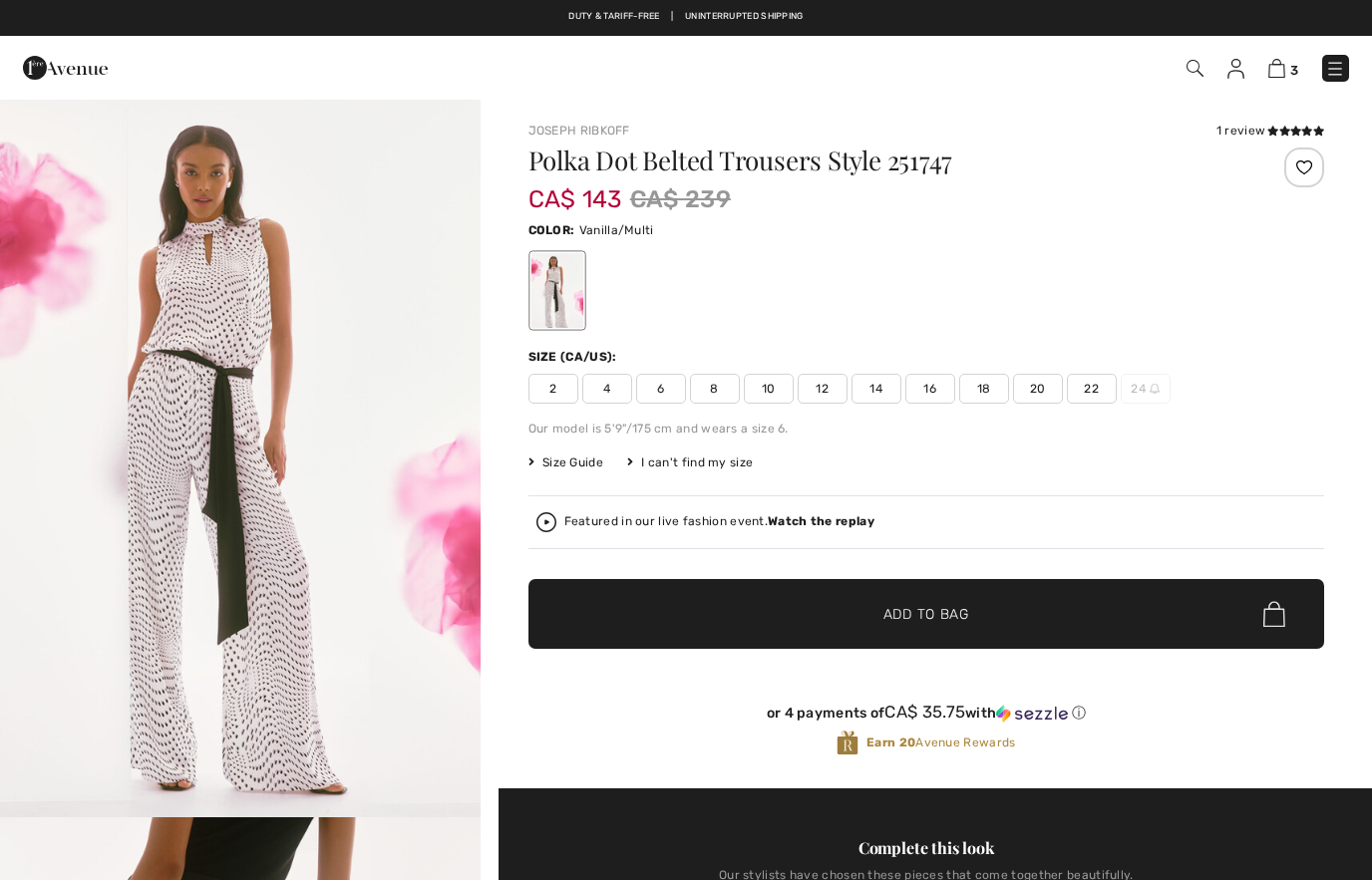 scroll, scrollTop: 0, scrollLeft: 0, axis: both 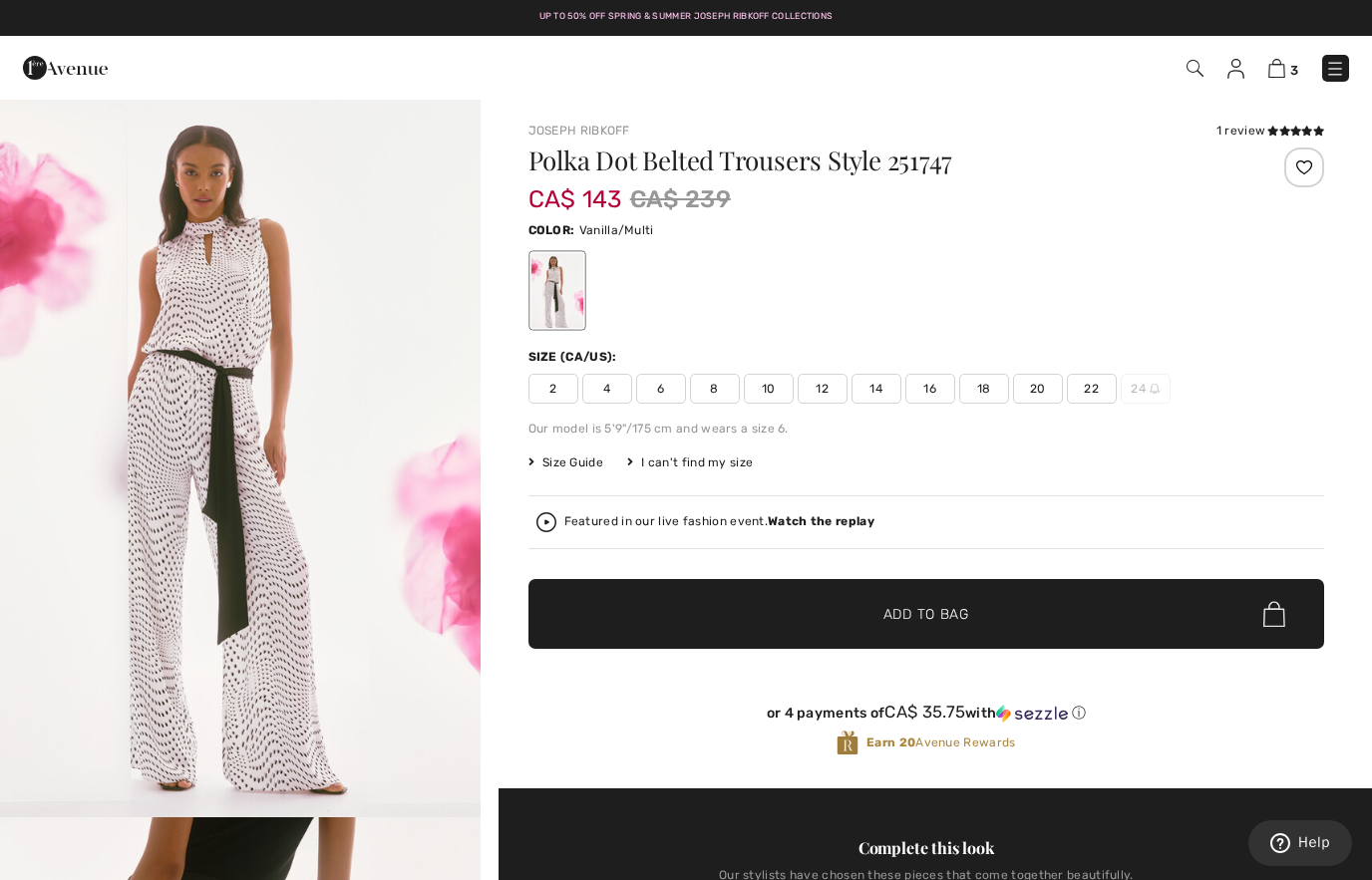 click at bounding box center (240, 457) 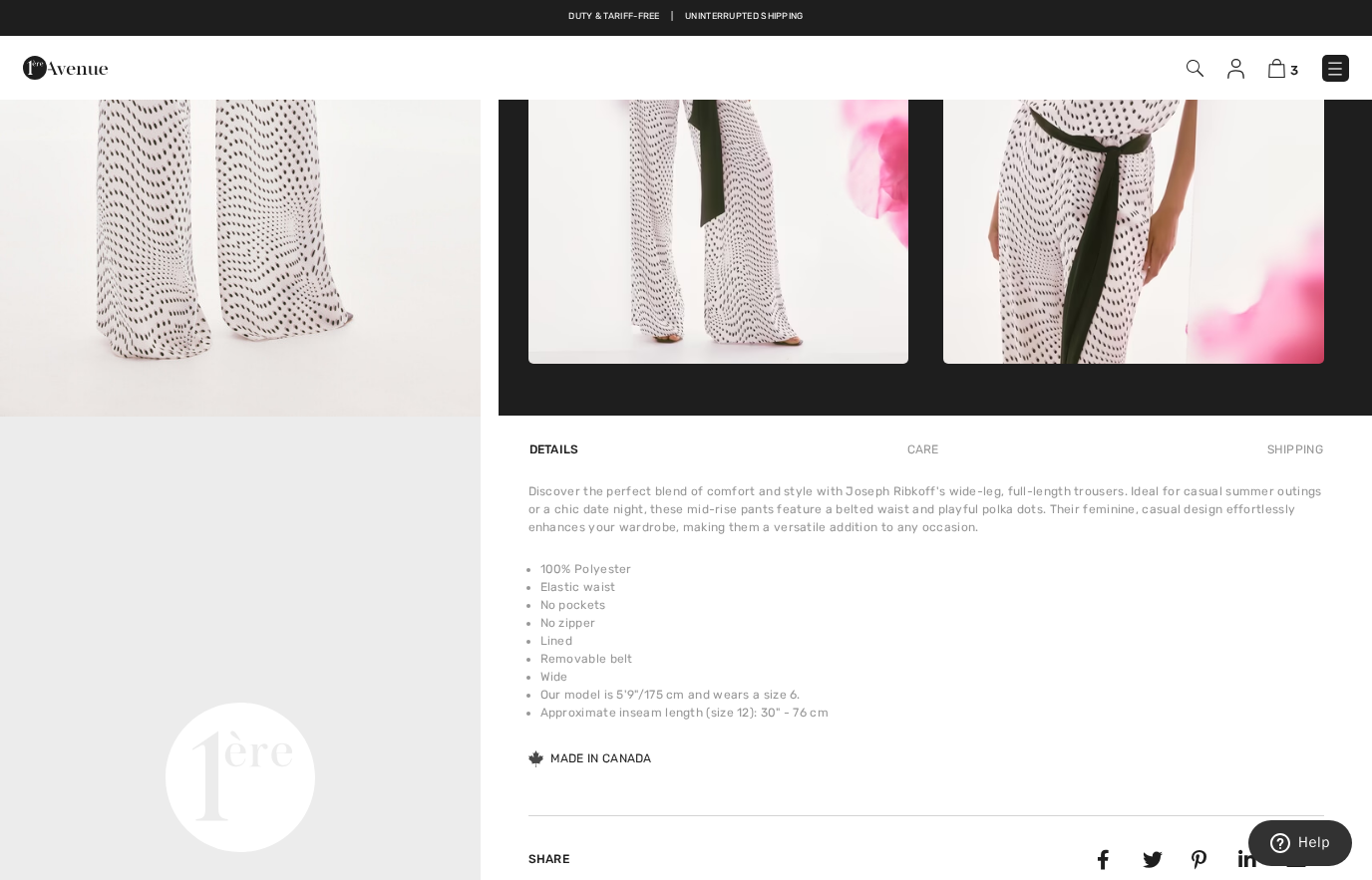 scroll, scrollTop: 1121, scrollLeft: 0, axis: vertical 